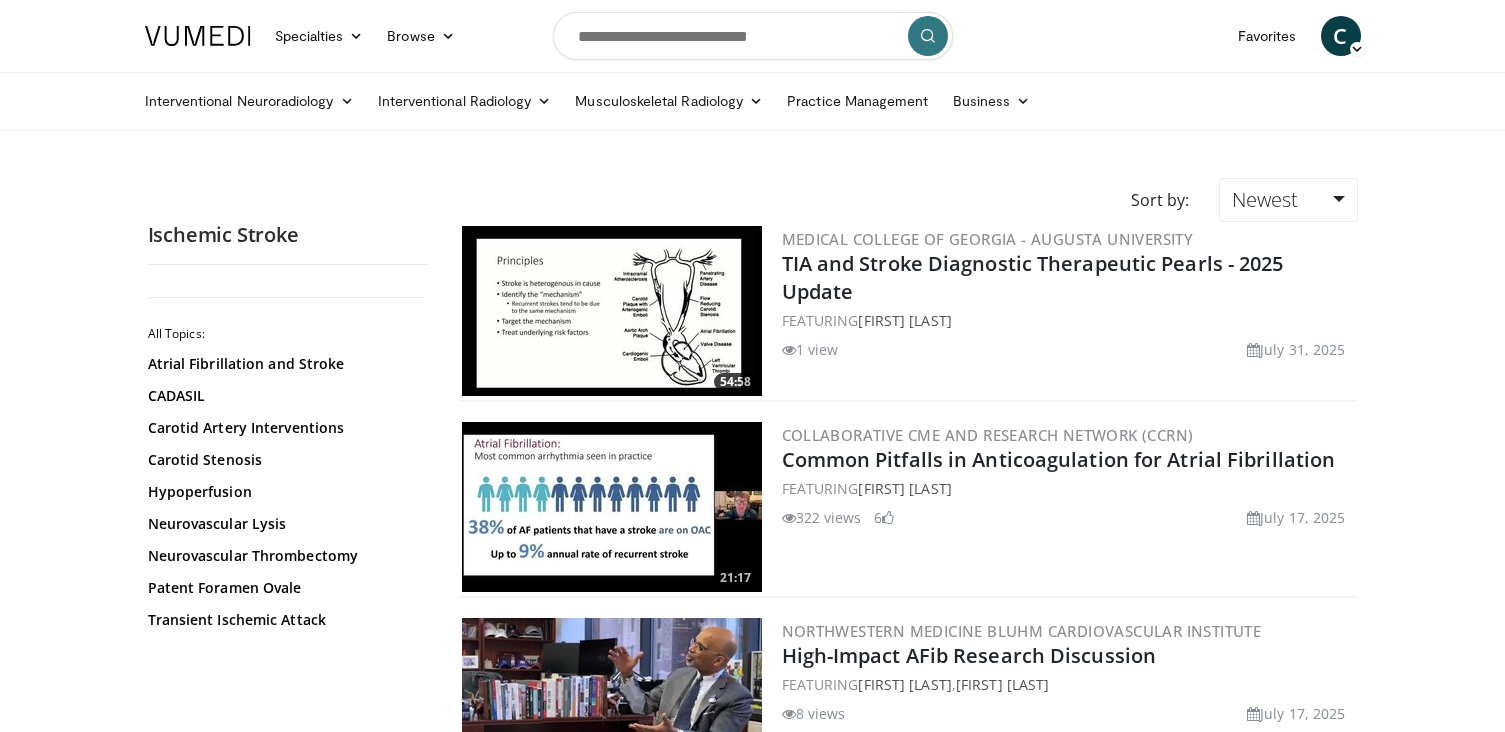 scroll, scrollTop: 0, scrollLeft: 0, axis: both 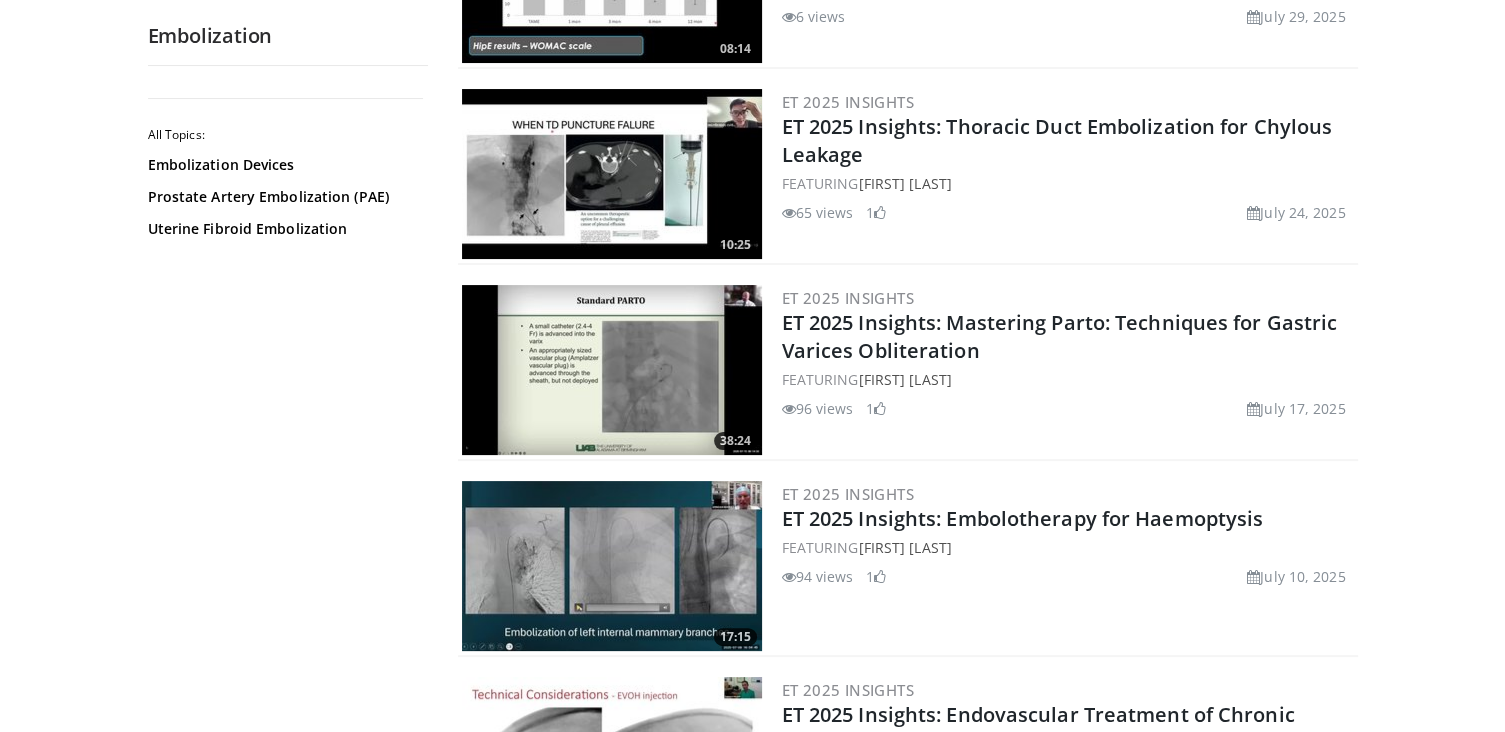 click at bounding box center (880, 409) 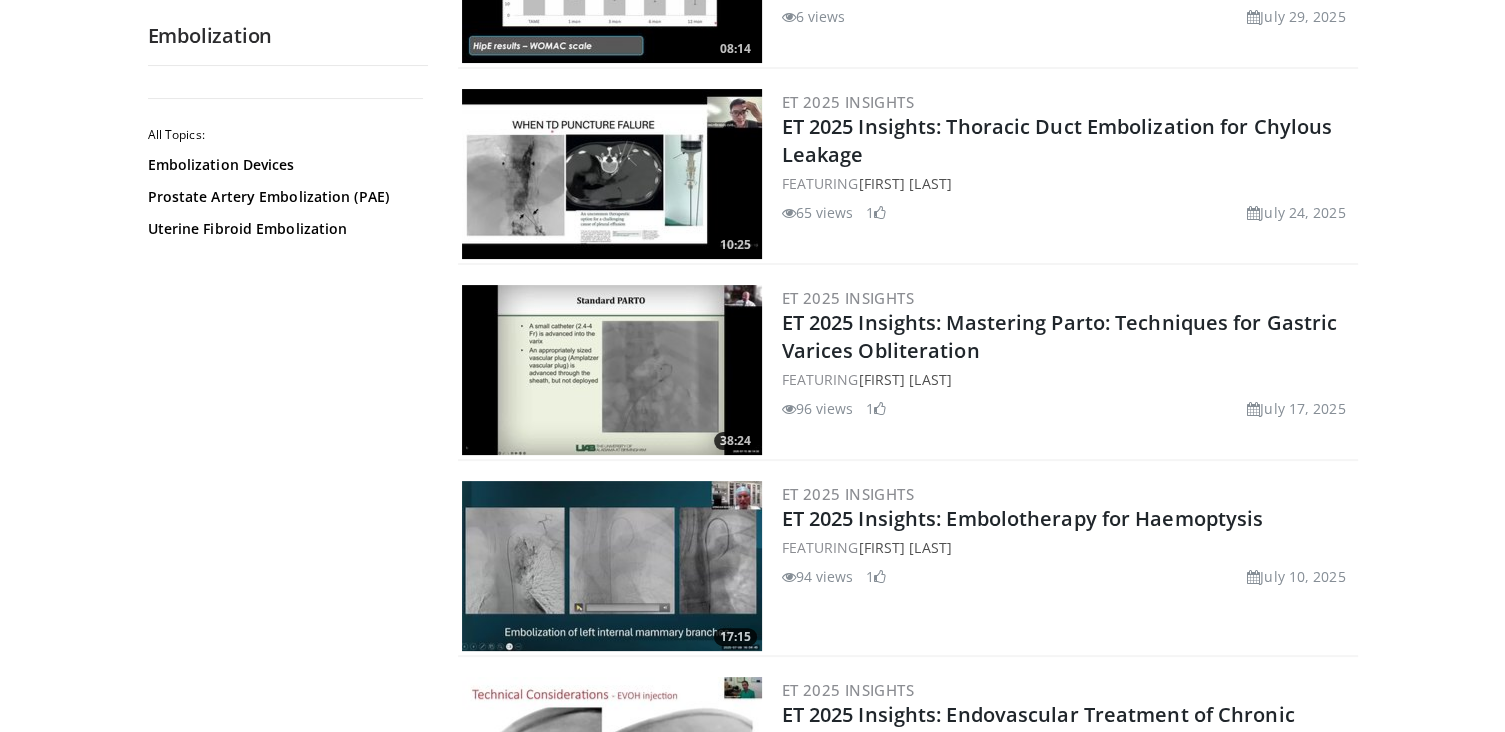 scroll, scrollTop: 0, scrollLeft: 0, axis: both 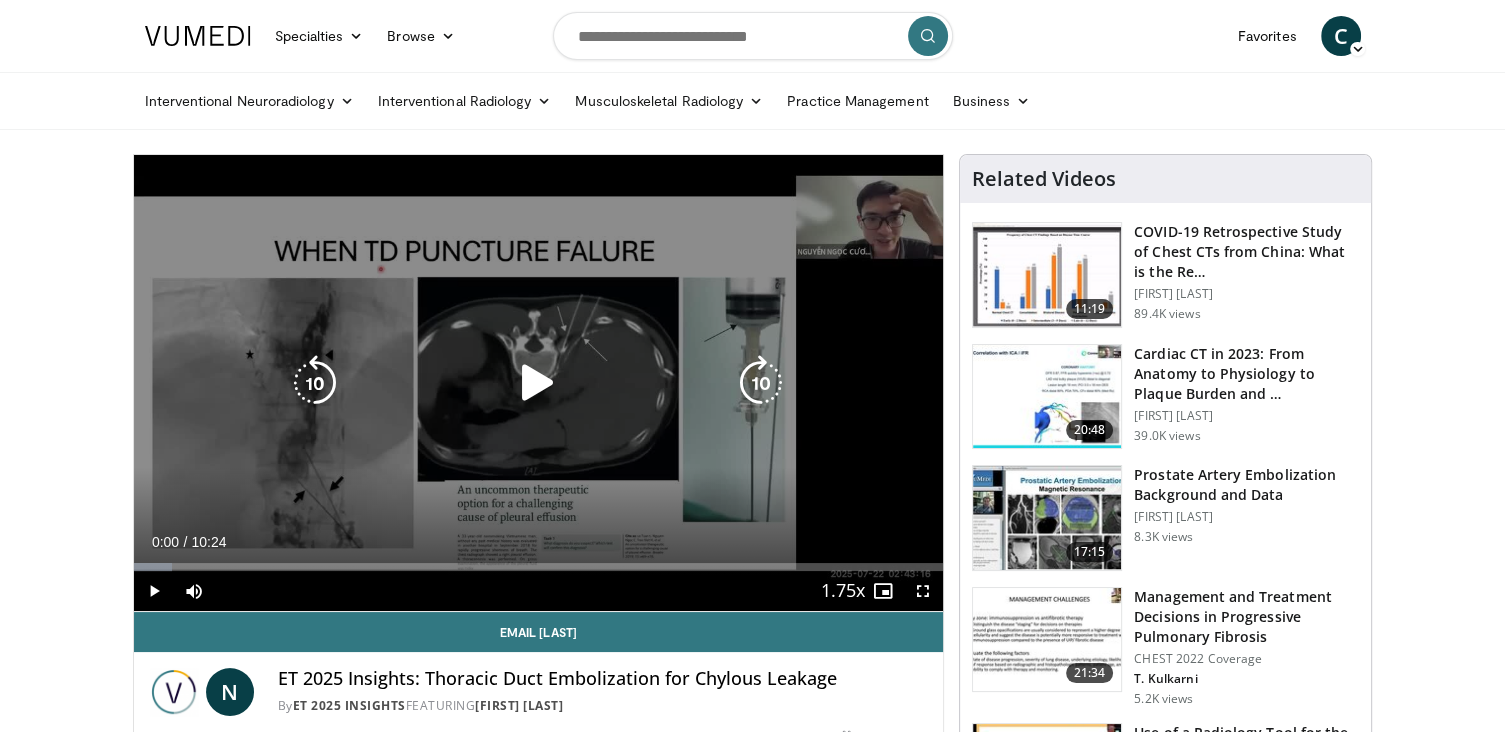 click at bounding box center (538, 383) 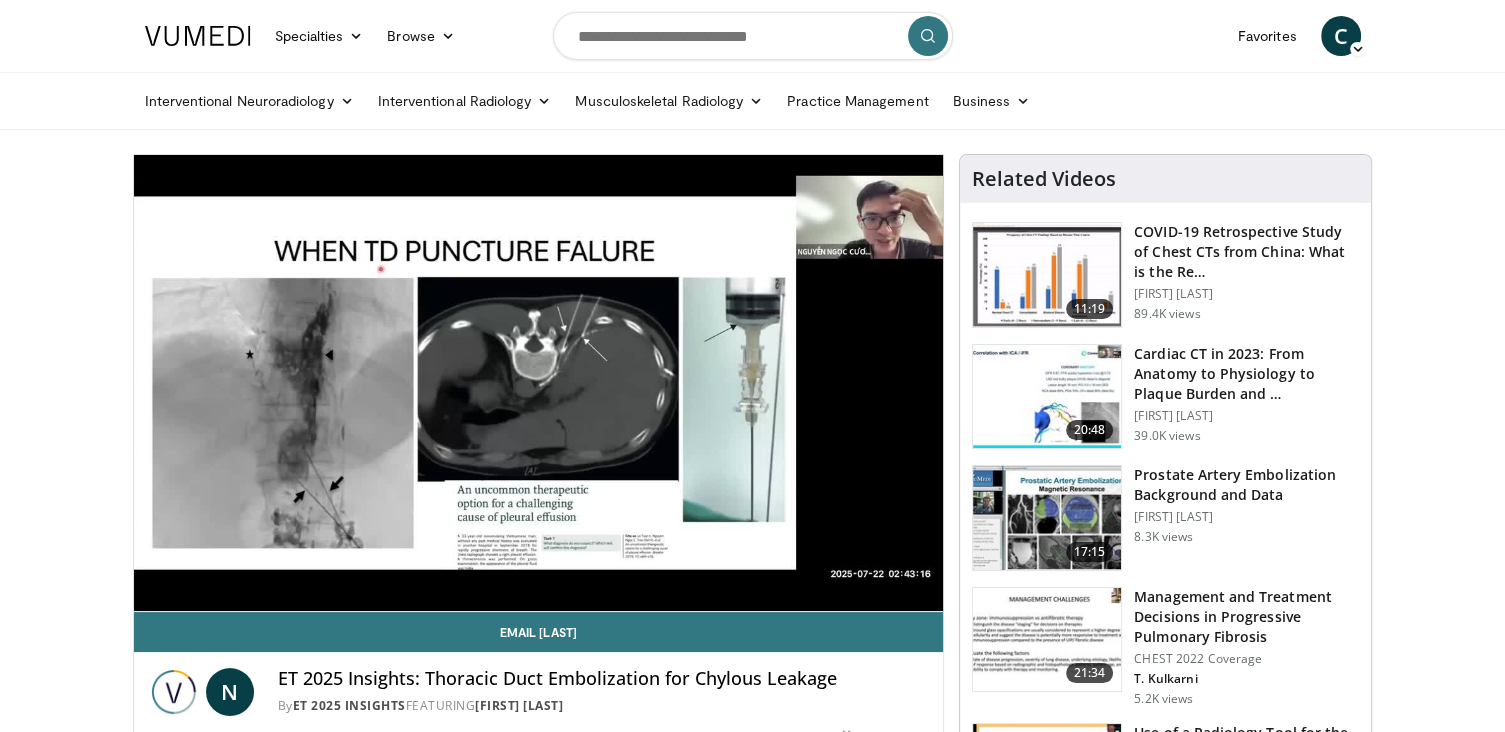 click on "10 seconds
Tap to unmute" at bounding box center (539, 383) 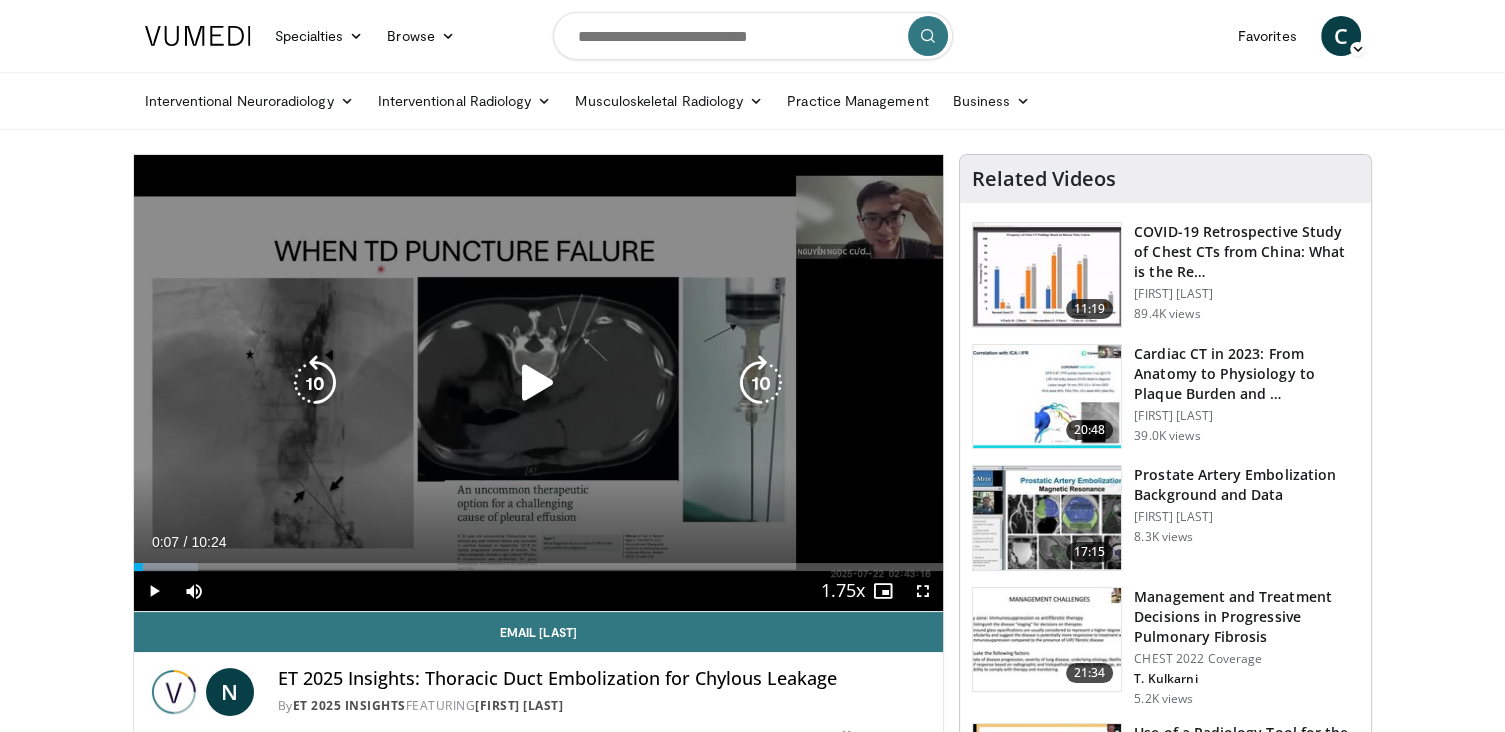 click at bounding box center (538, 383) 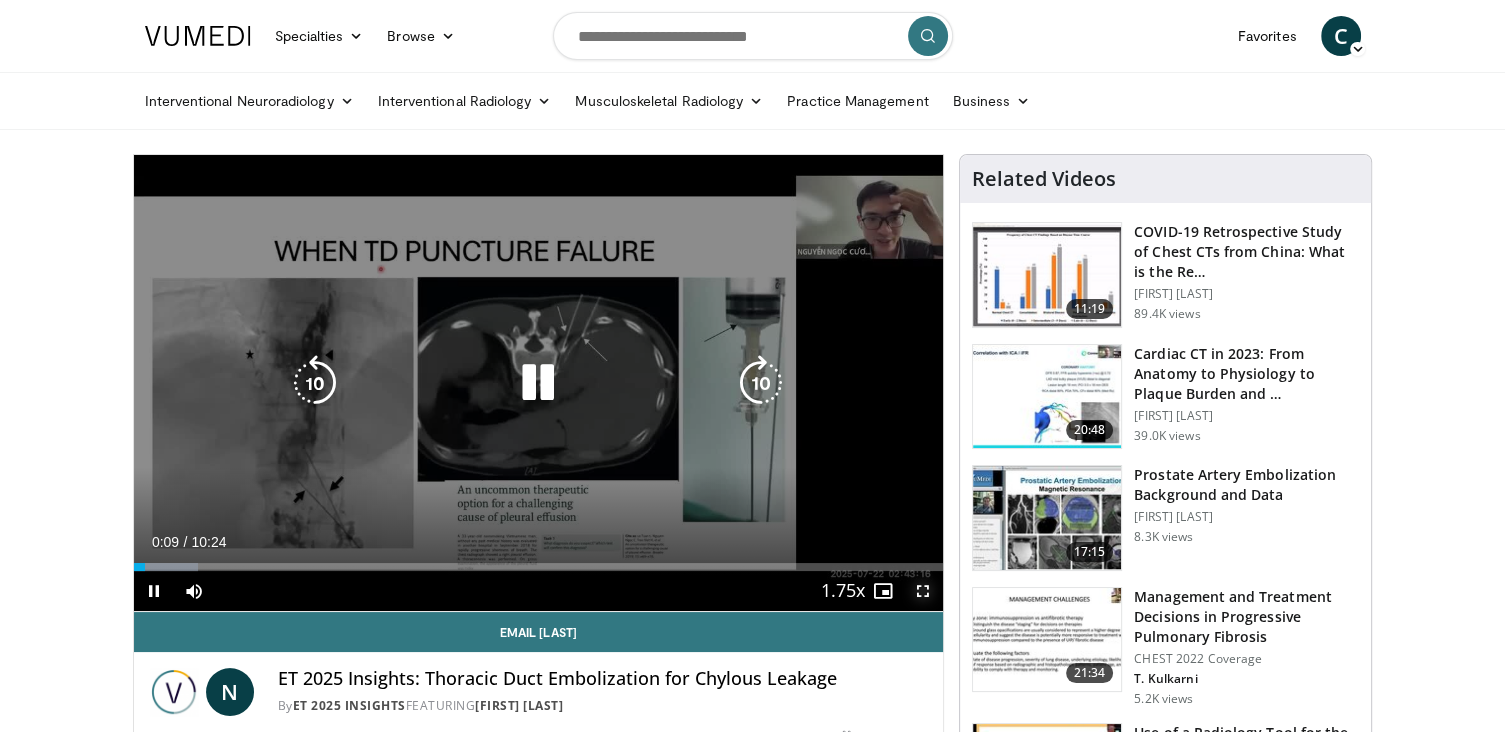 drag, startPoint x: 923, startPoint y: 600, endPoint x: 928, endPoint y: 682, distance: 82.1523 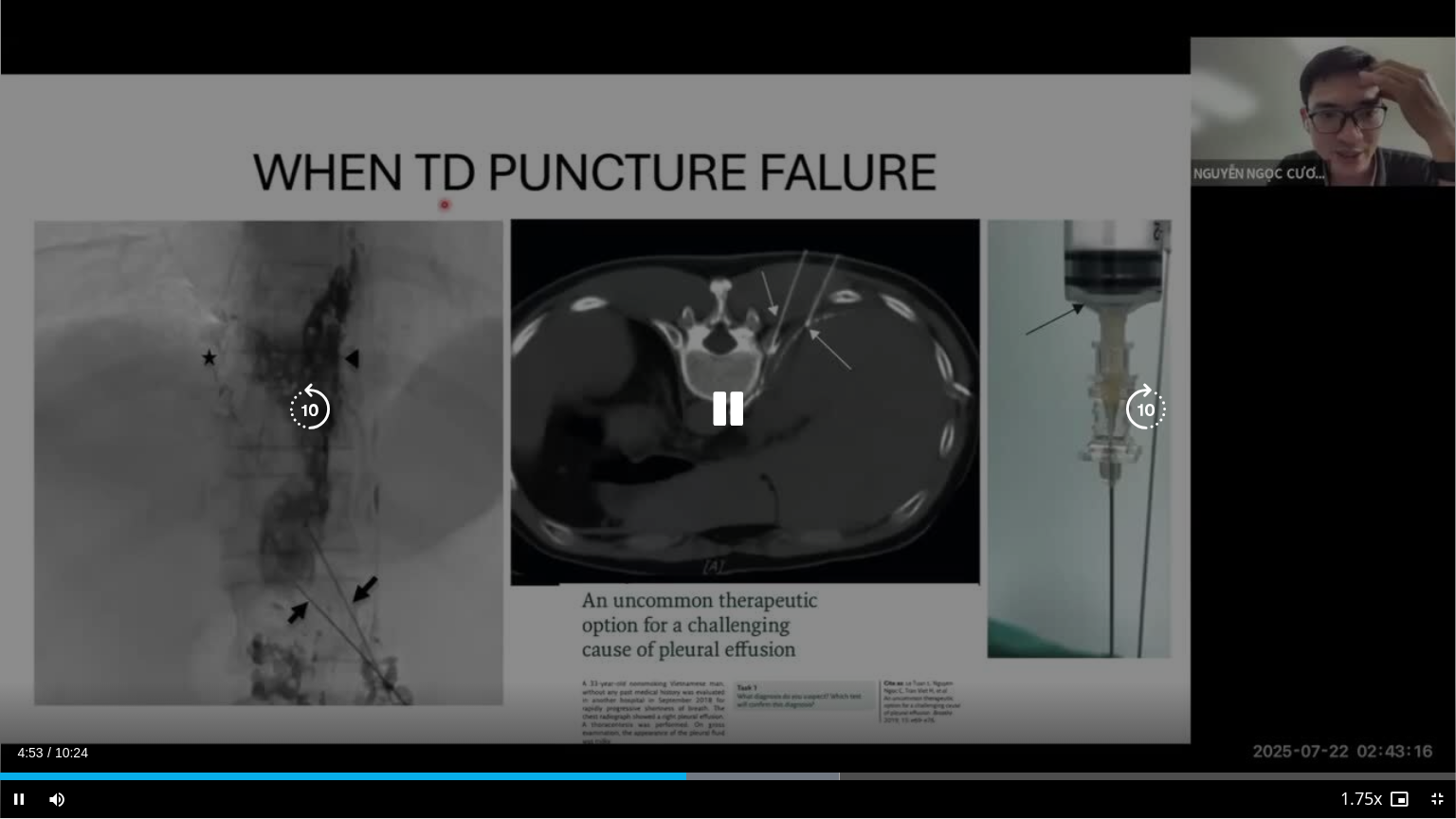 click on "10 seconds
Tap to unmute" at bounding box center [728, 409] 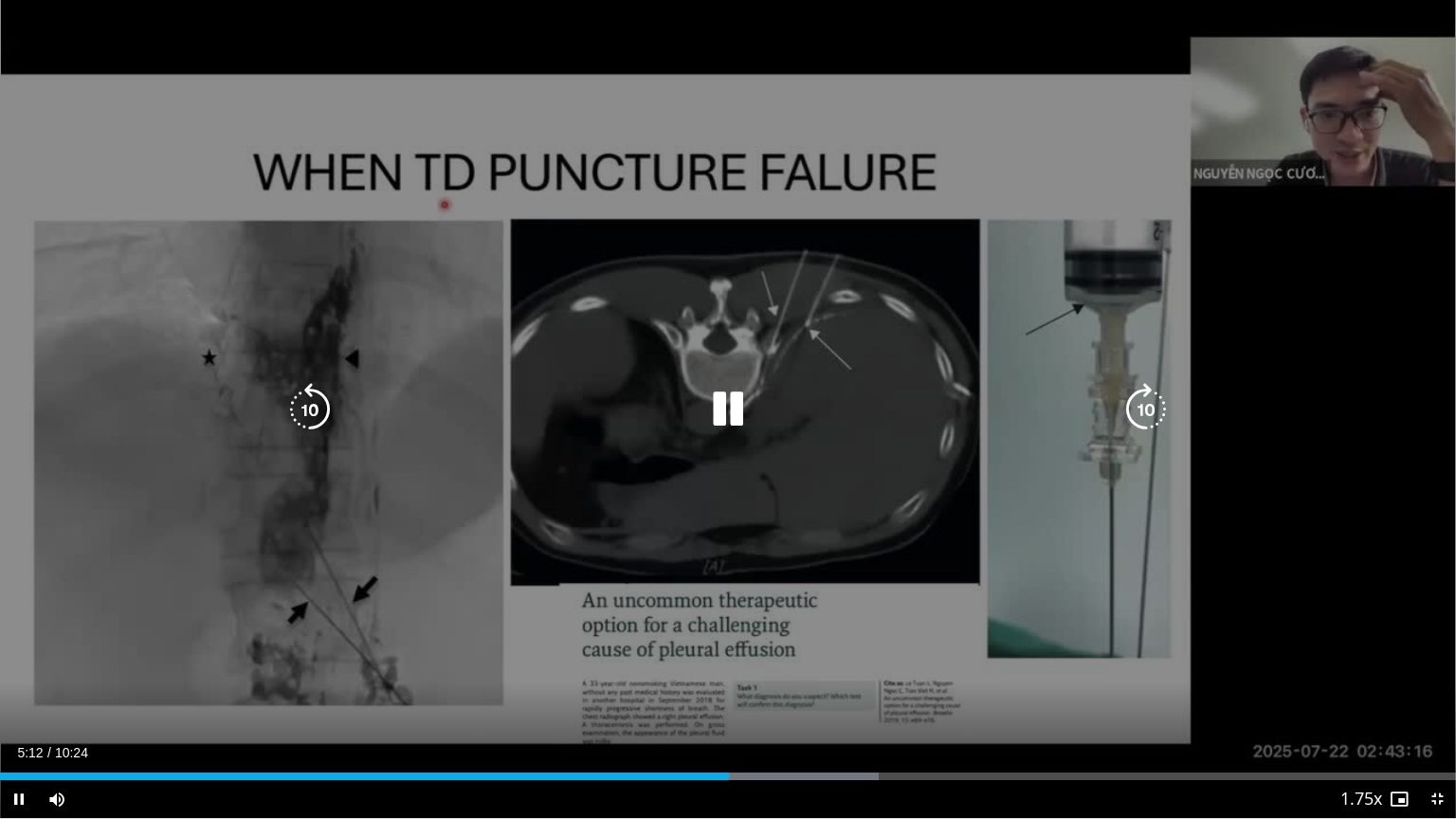 click at bounding box center (728, 410) 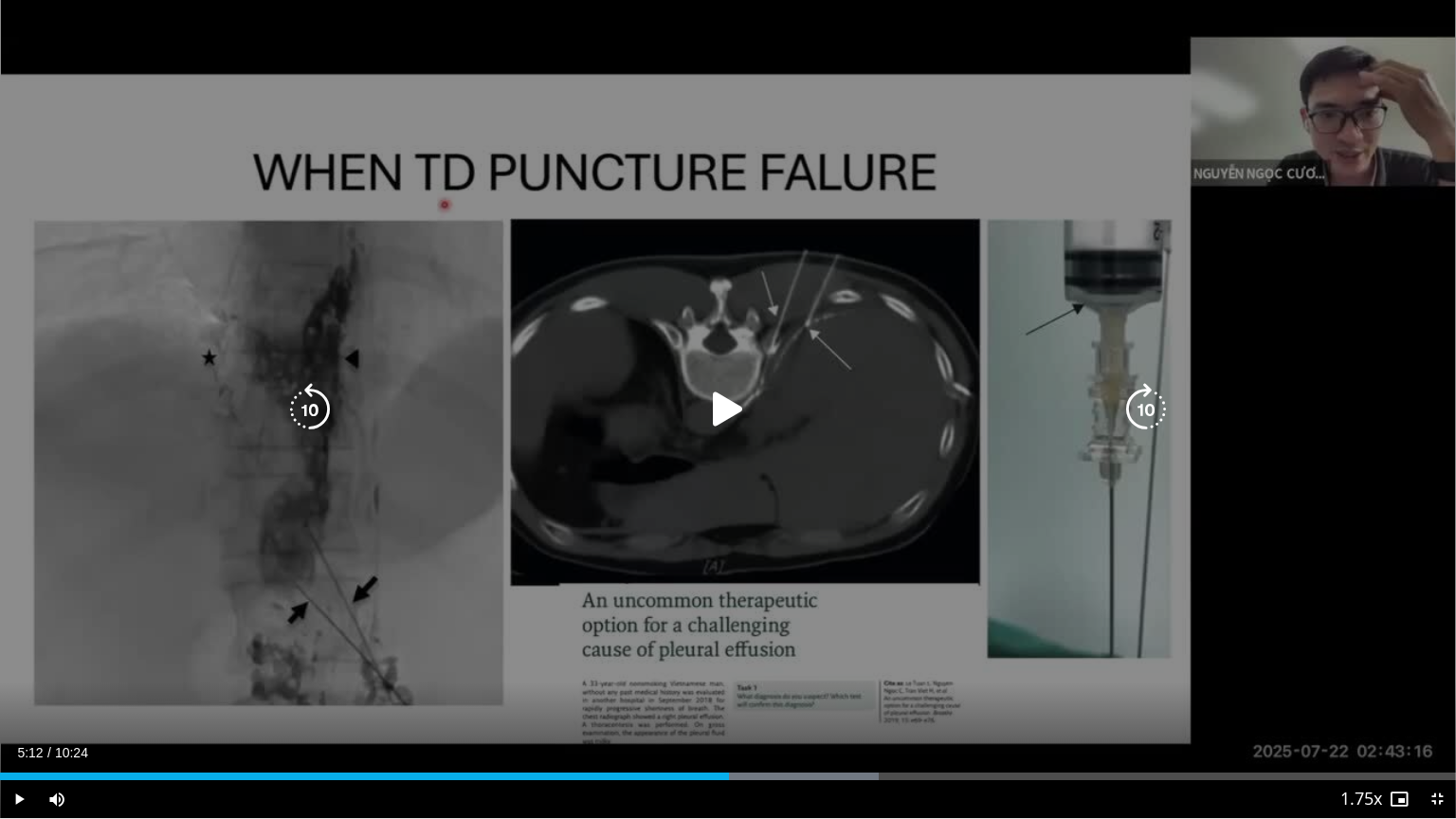 click at bounding box center (728, 410) 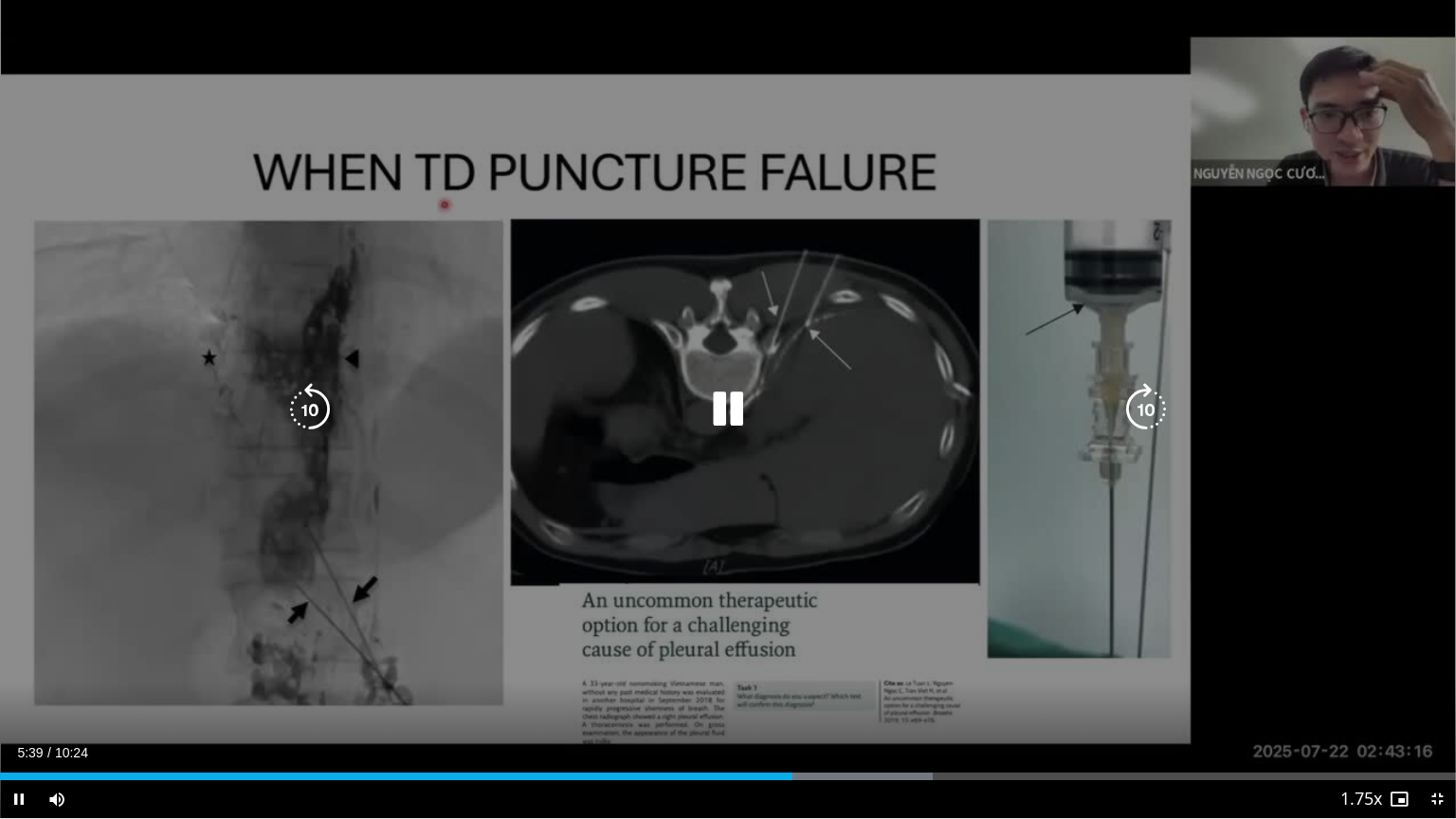click at bounding box center [728, 410] 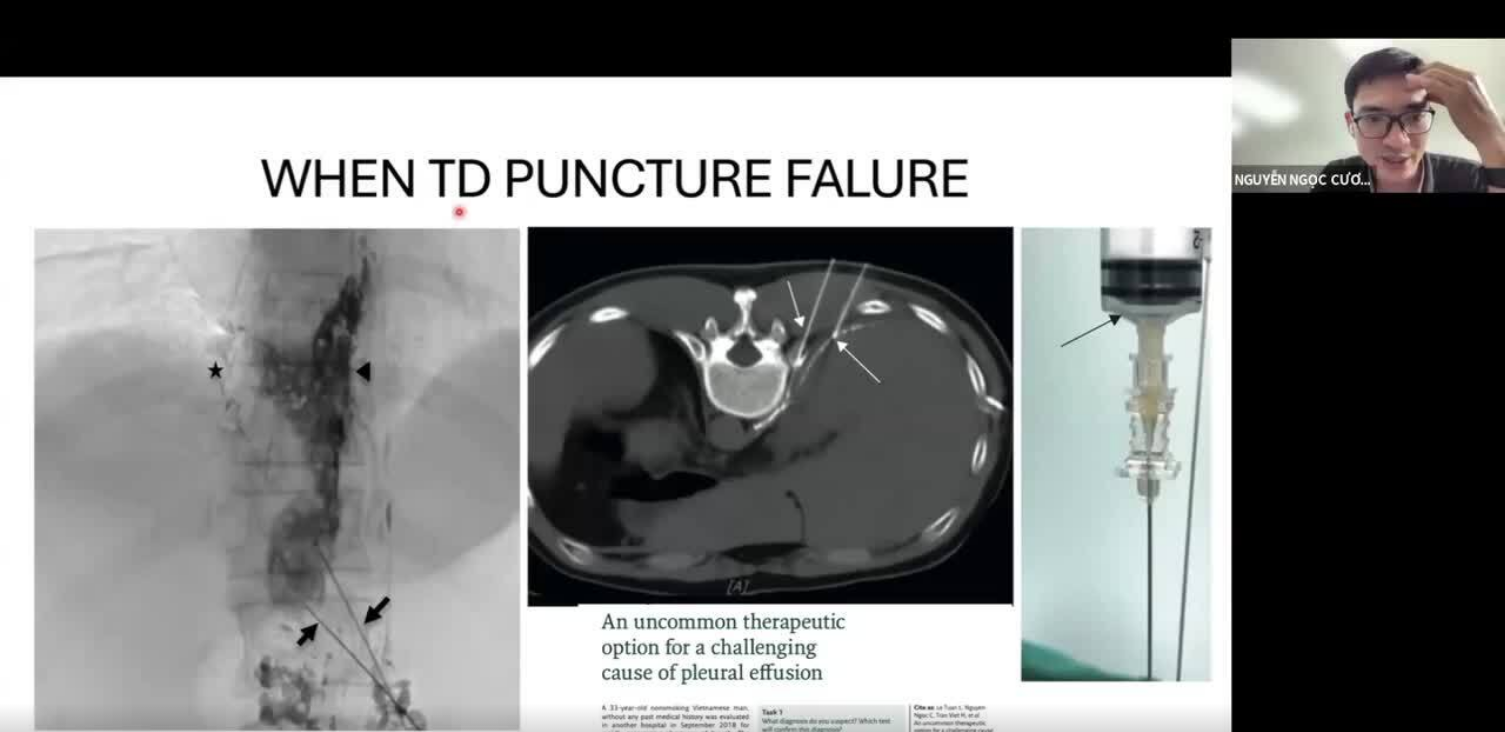 type 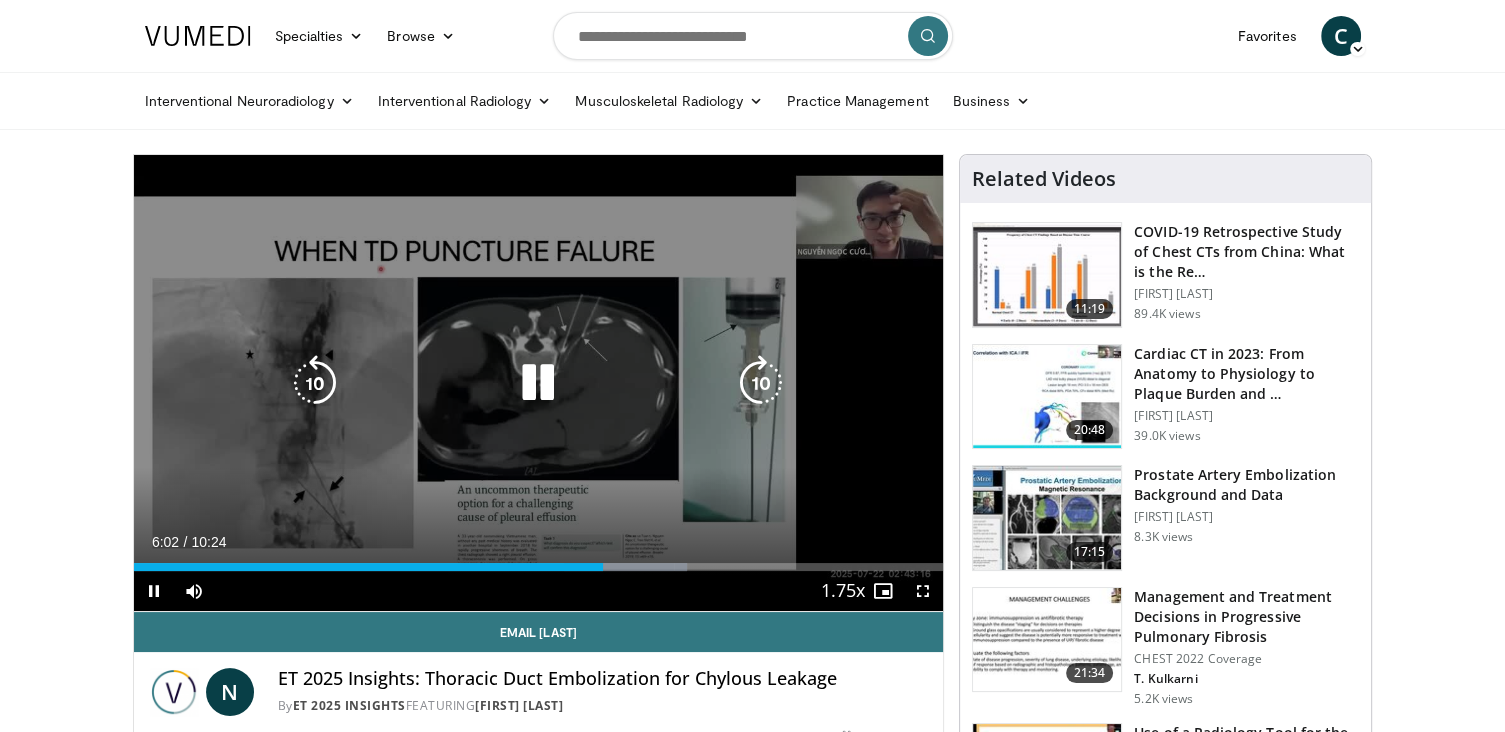 click at bounding box center (538, 383) 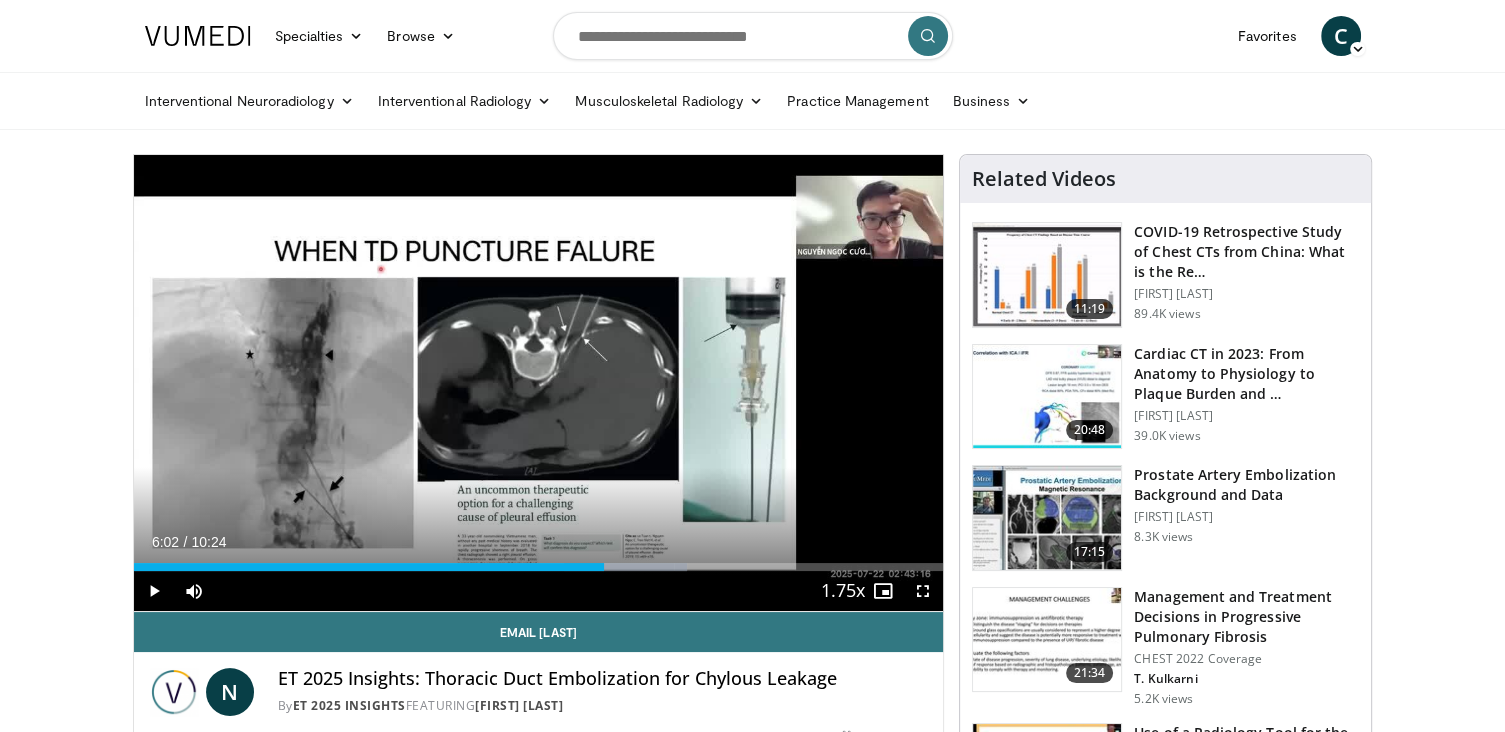 click on "10 seconds
Tap to unmute" at bounding box center (539, 383) 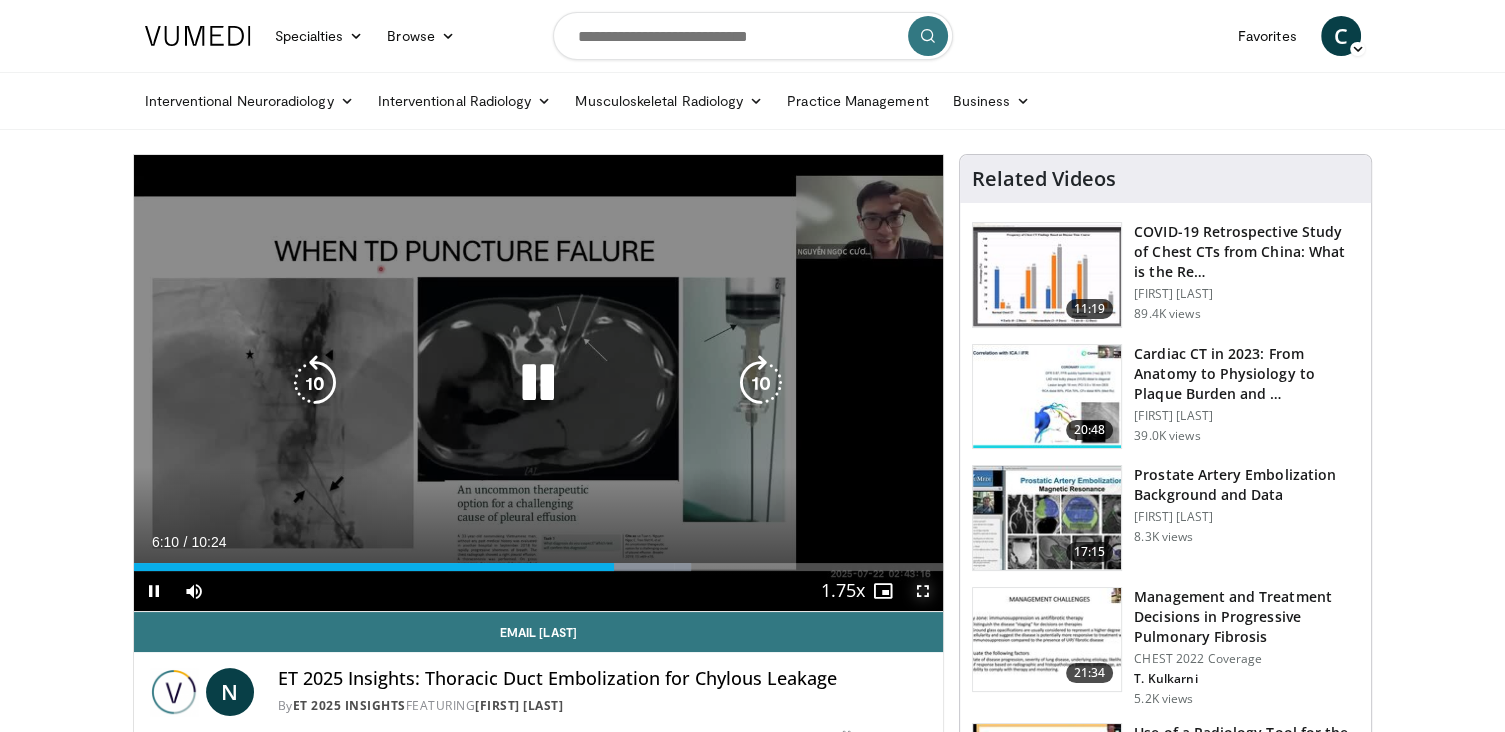 drag, startPoint x: 928, startPoint y: 590, endPoint x: 926, endPoint y: 637, distance: 47.042534 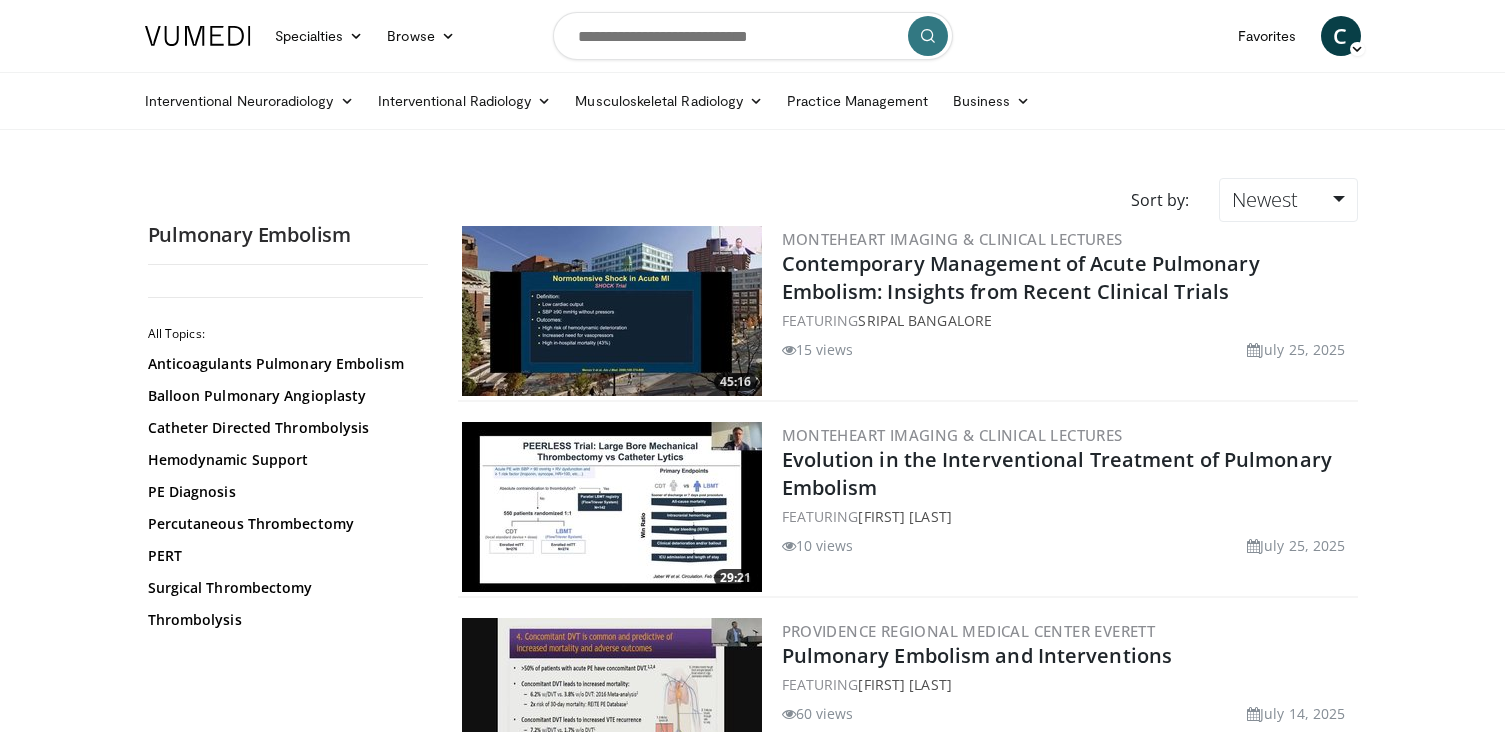 scroll, scrollTop: 0, scrollLeft: 0, axis: both 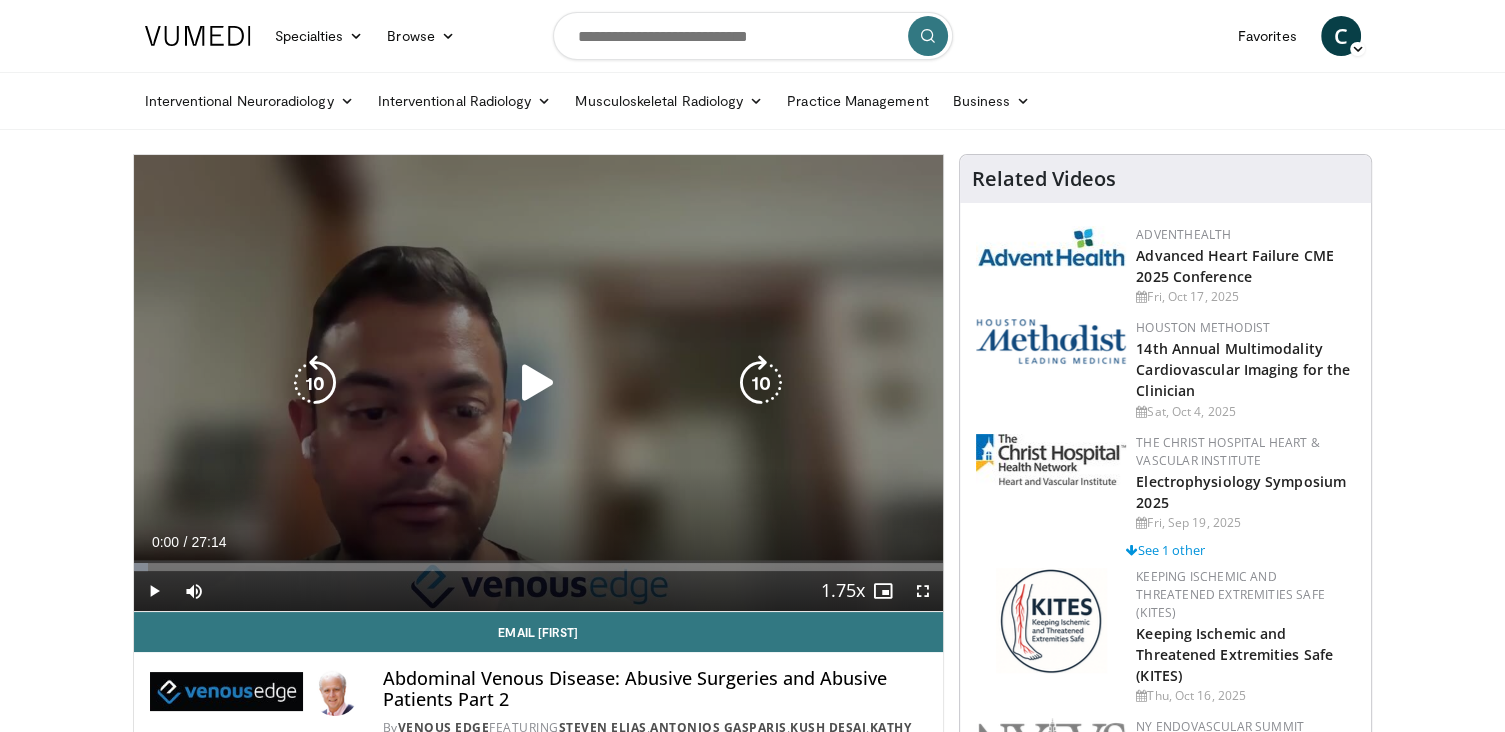 click at bounding box center (538, 383) 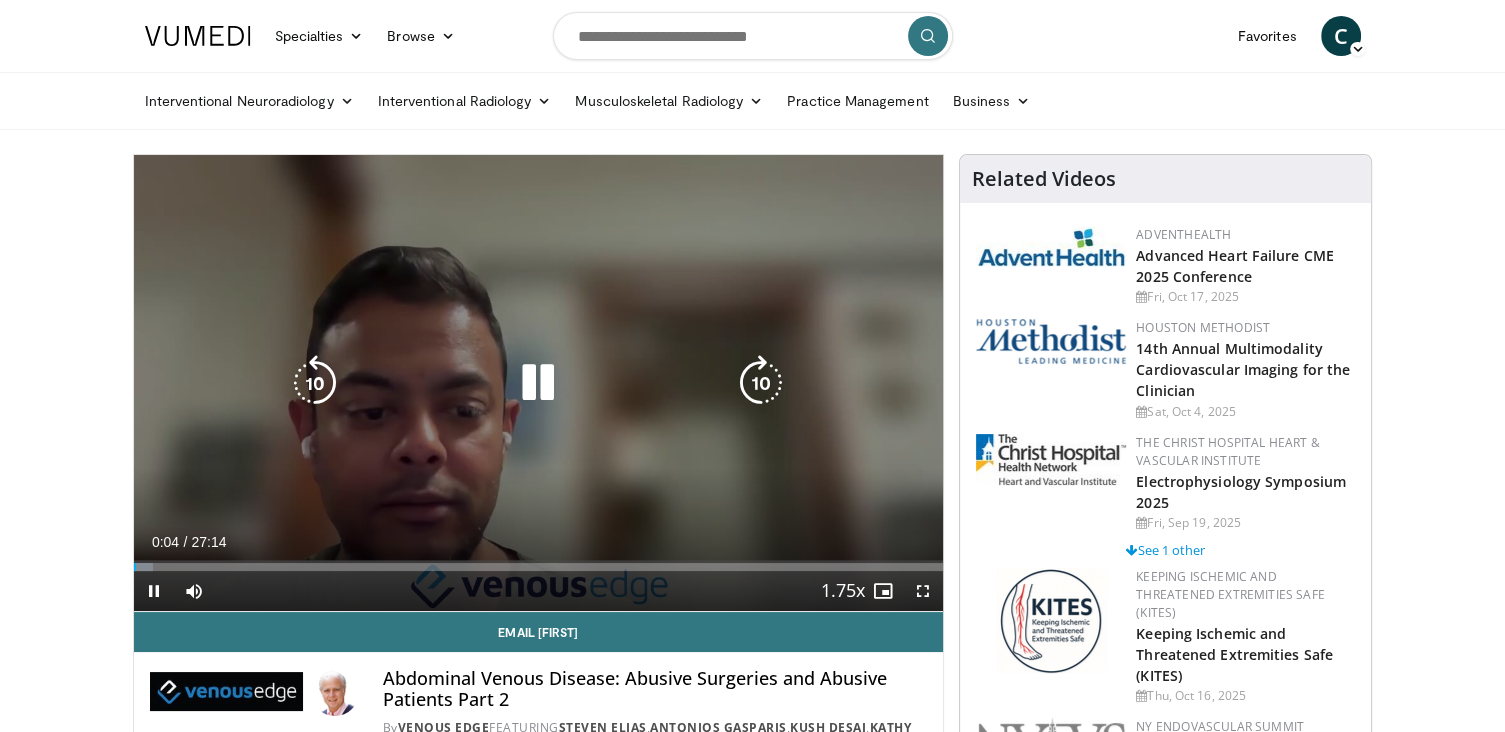 click at bounding box center (538, 383) 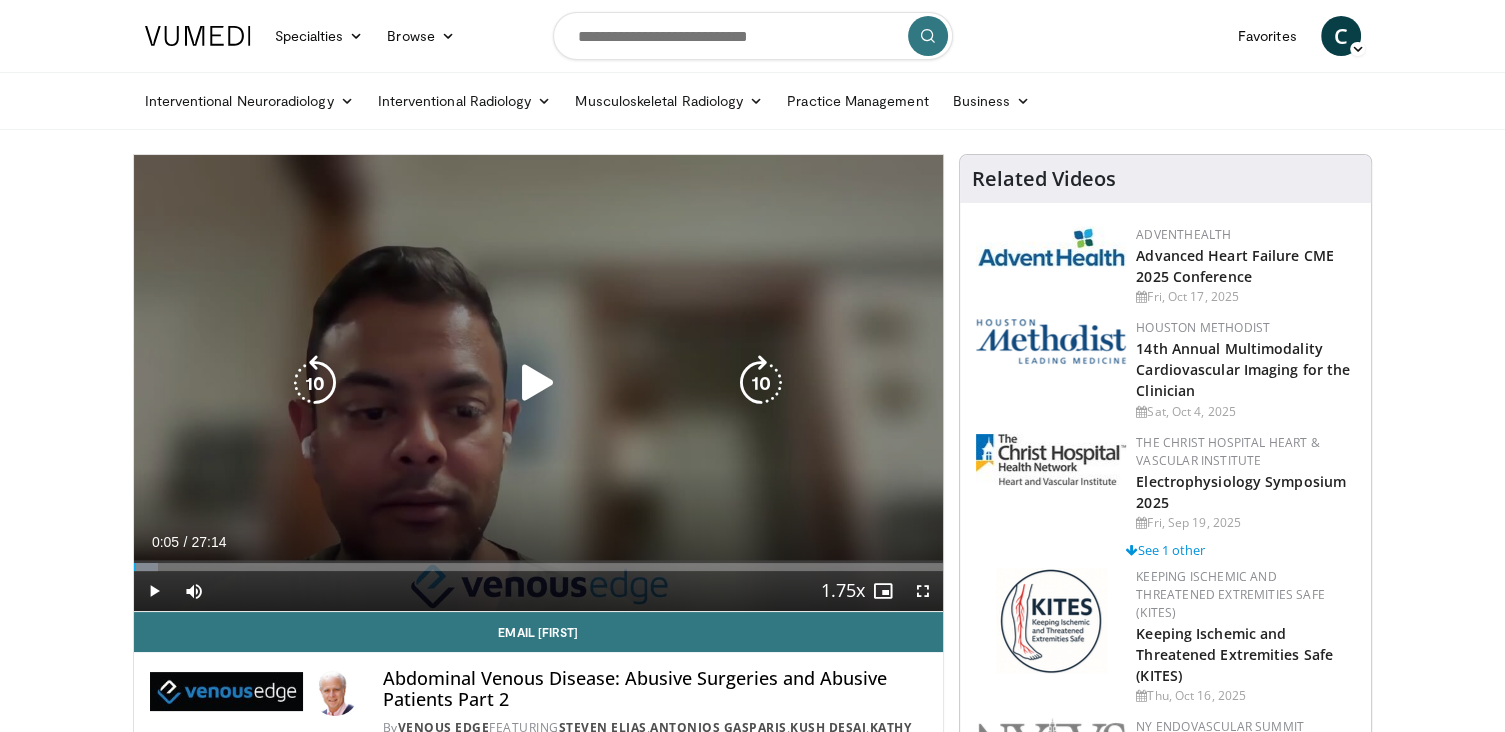 click at bounding box center (538, 383) 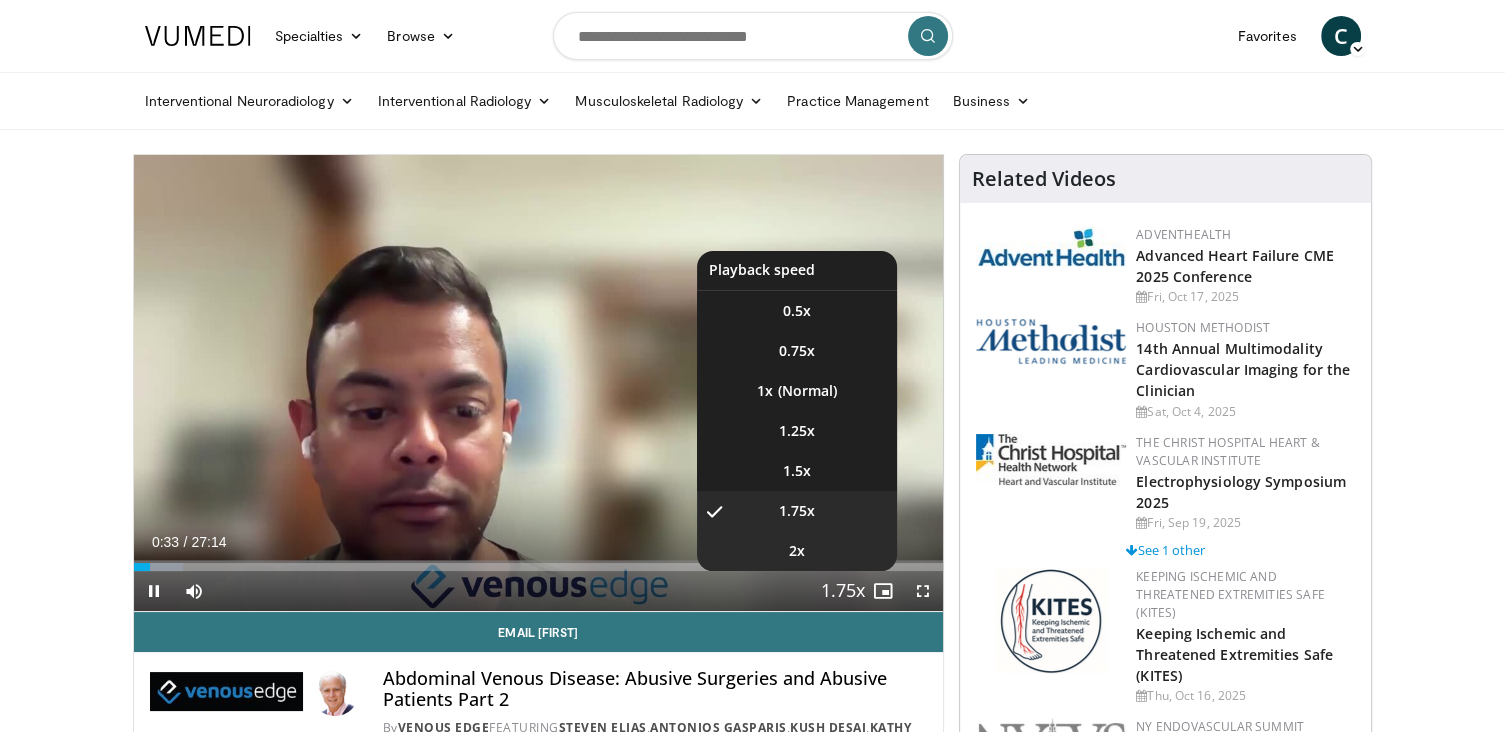 click on "2x" at bounding box center [797, 551] 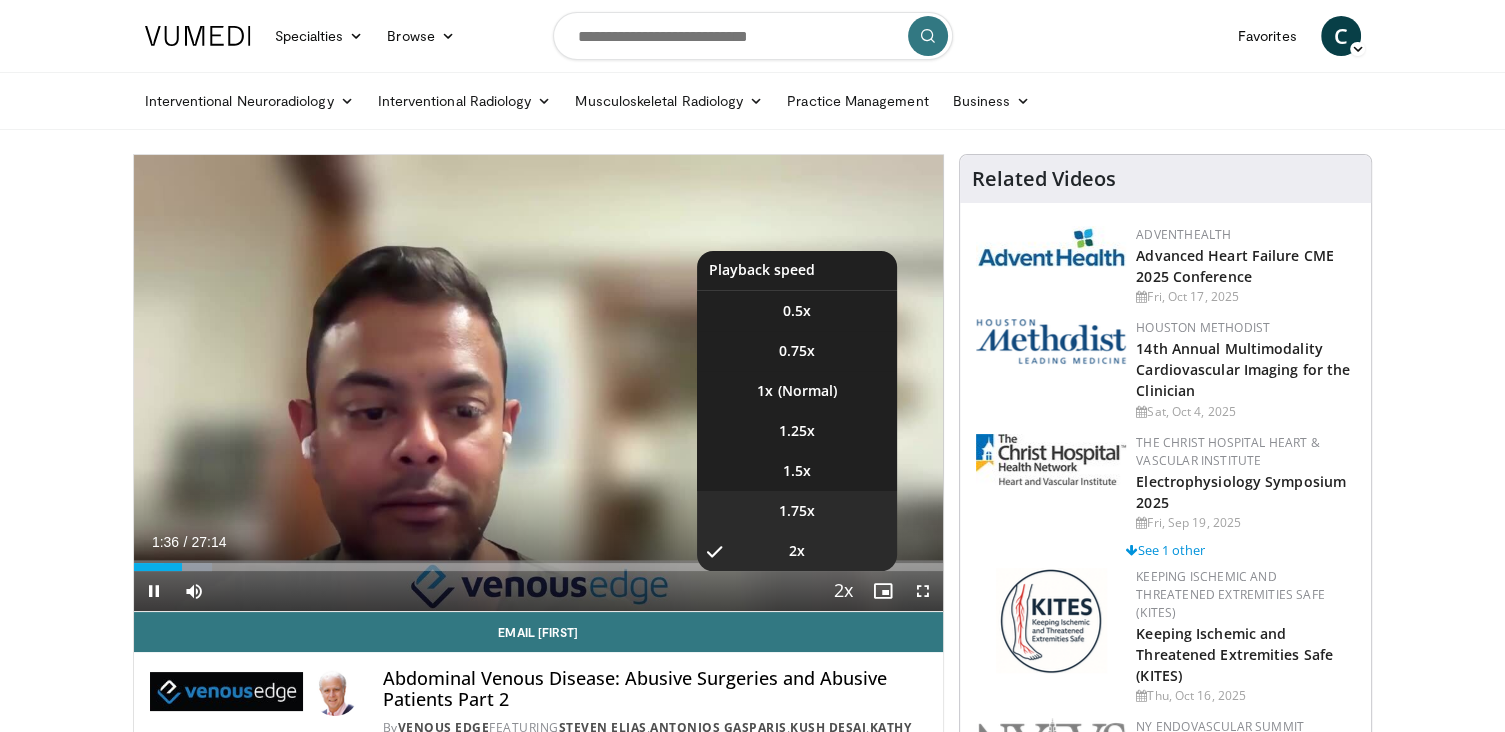 click on "1.75x" at bounding box center [797, 511] 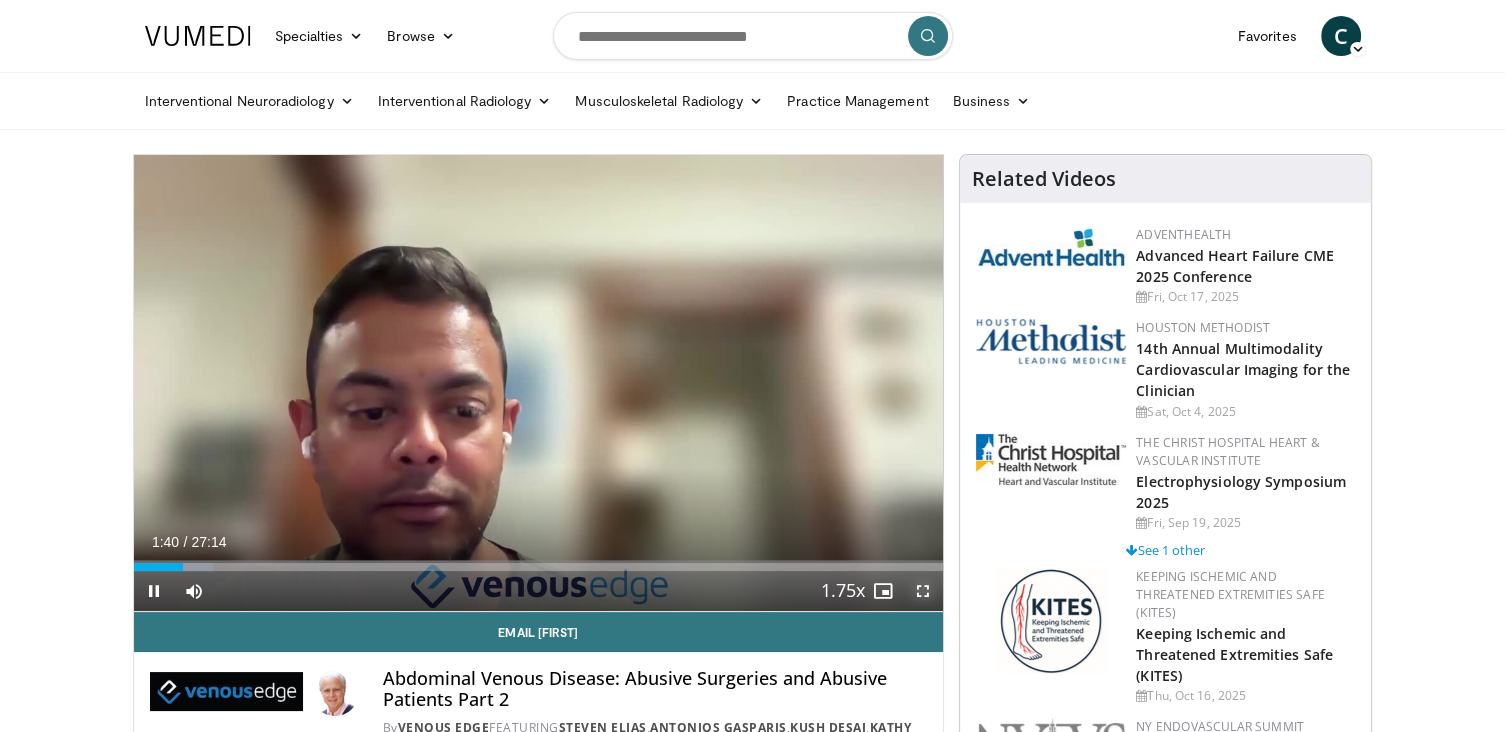 click at bounding box center [923, 591] 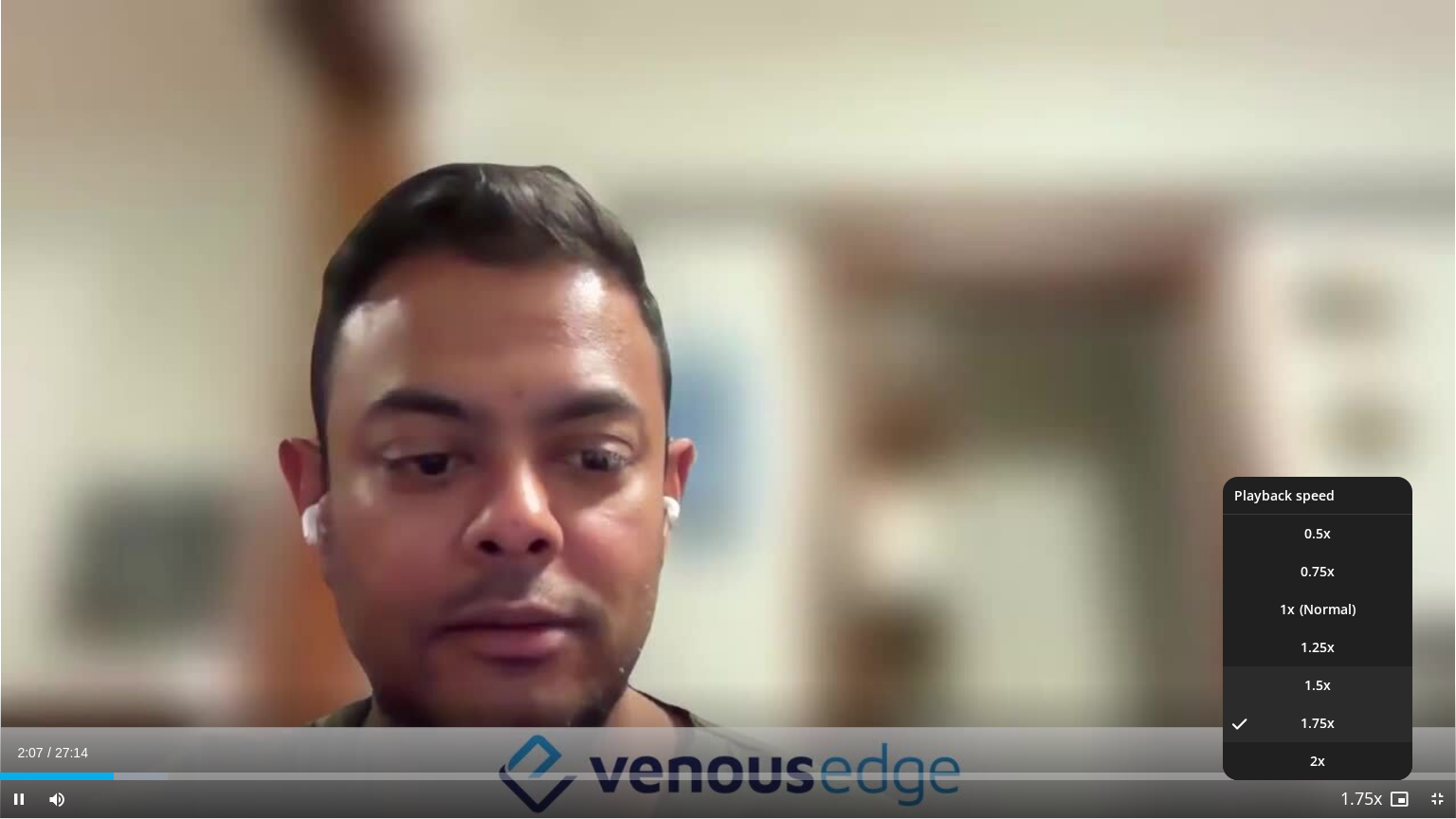 click on "1.5x" at bounding box center [1318, 685] 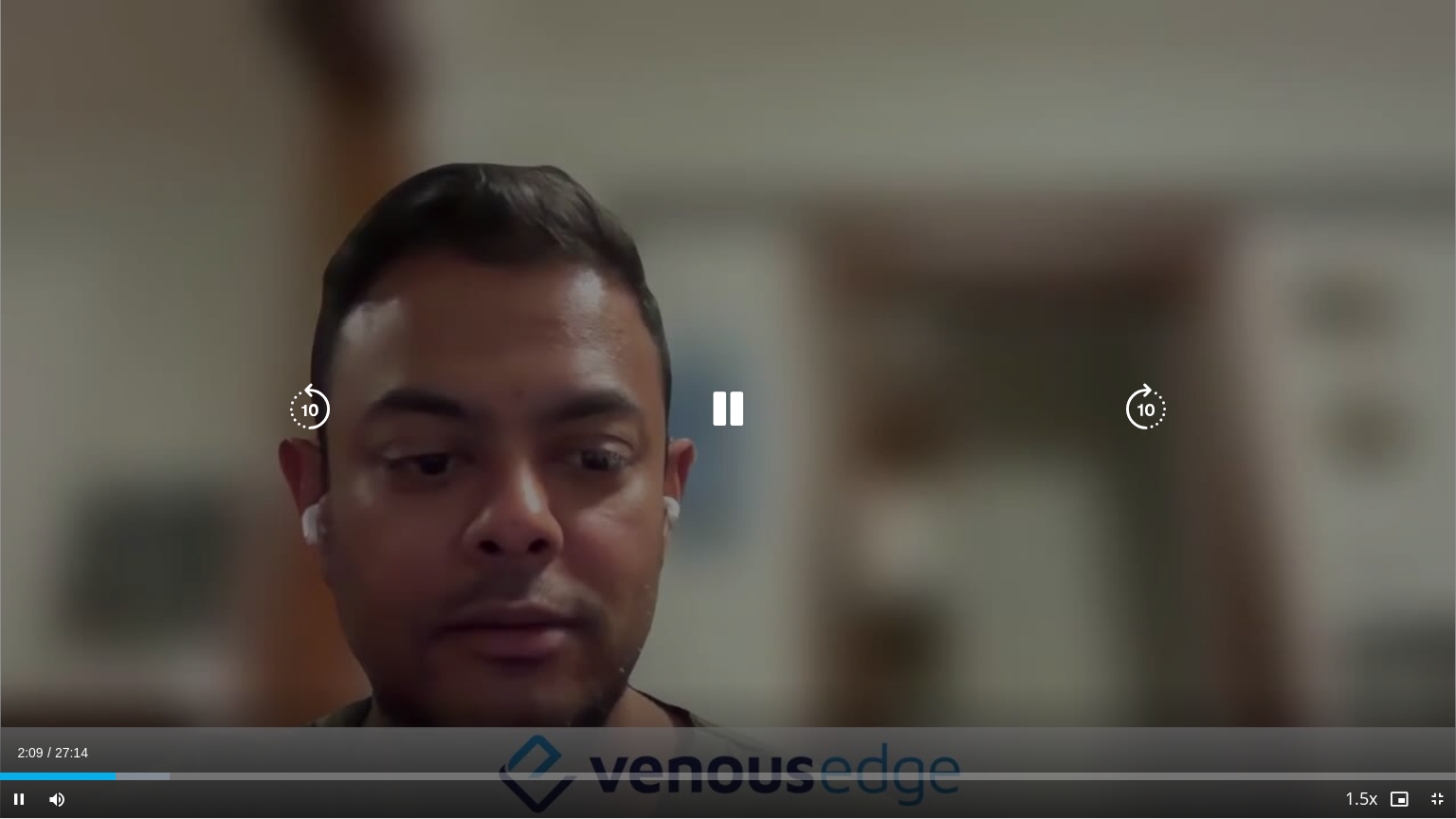 type 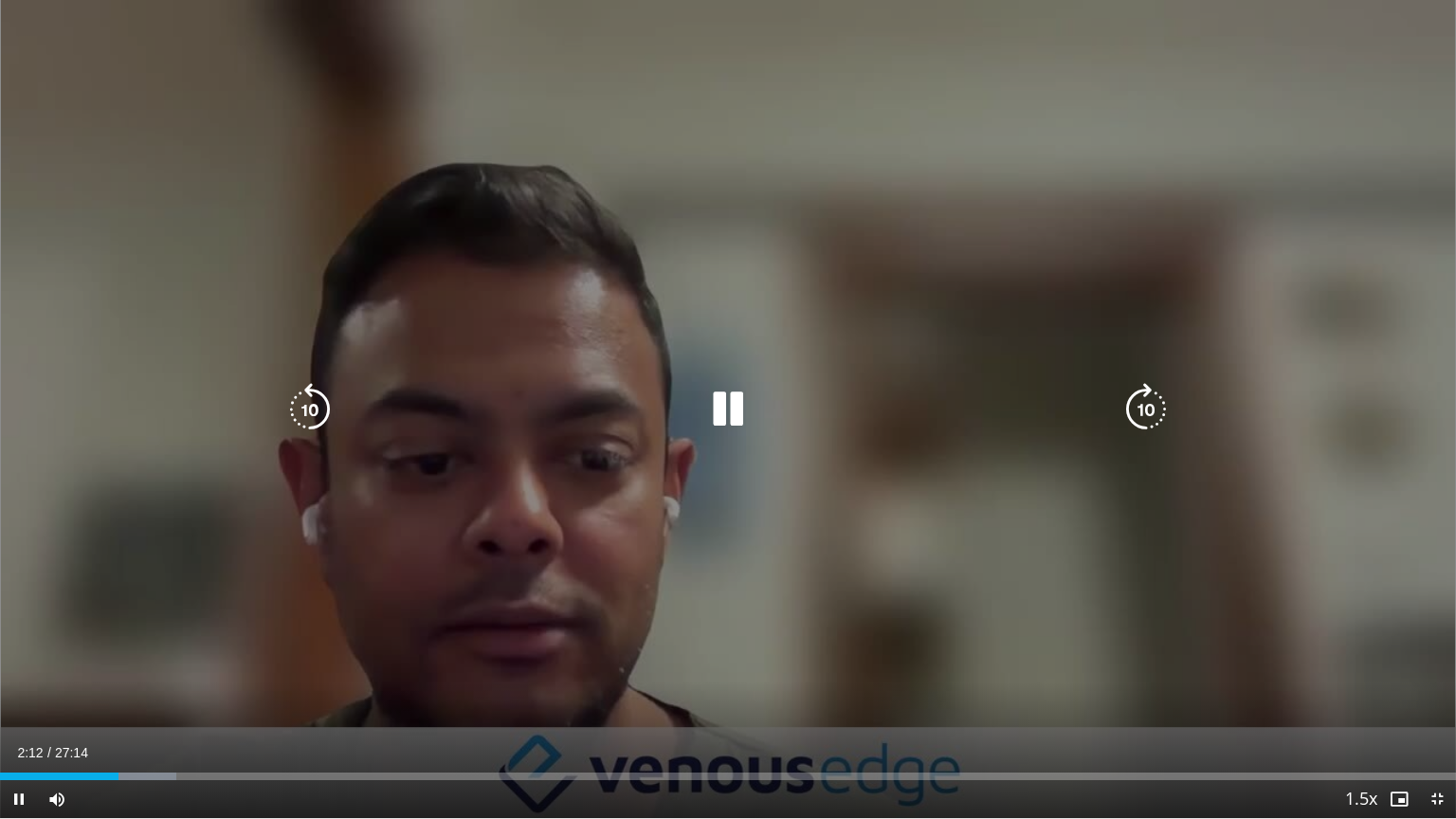 click at bounding box center (310, 410) 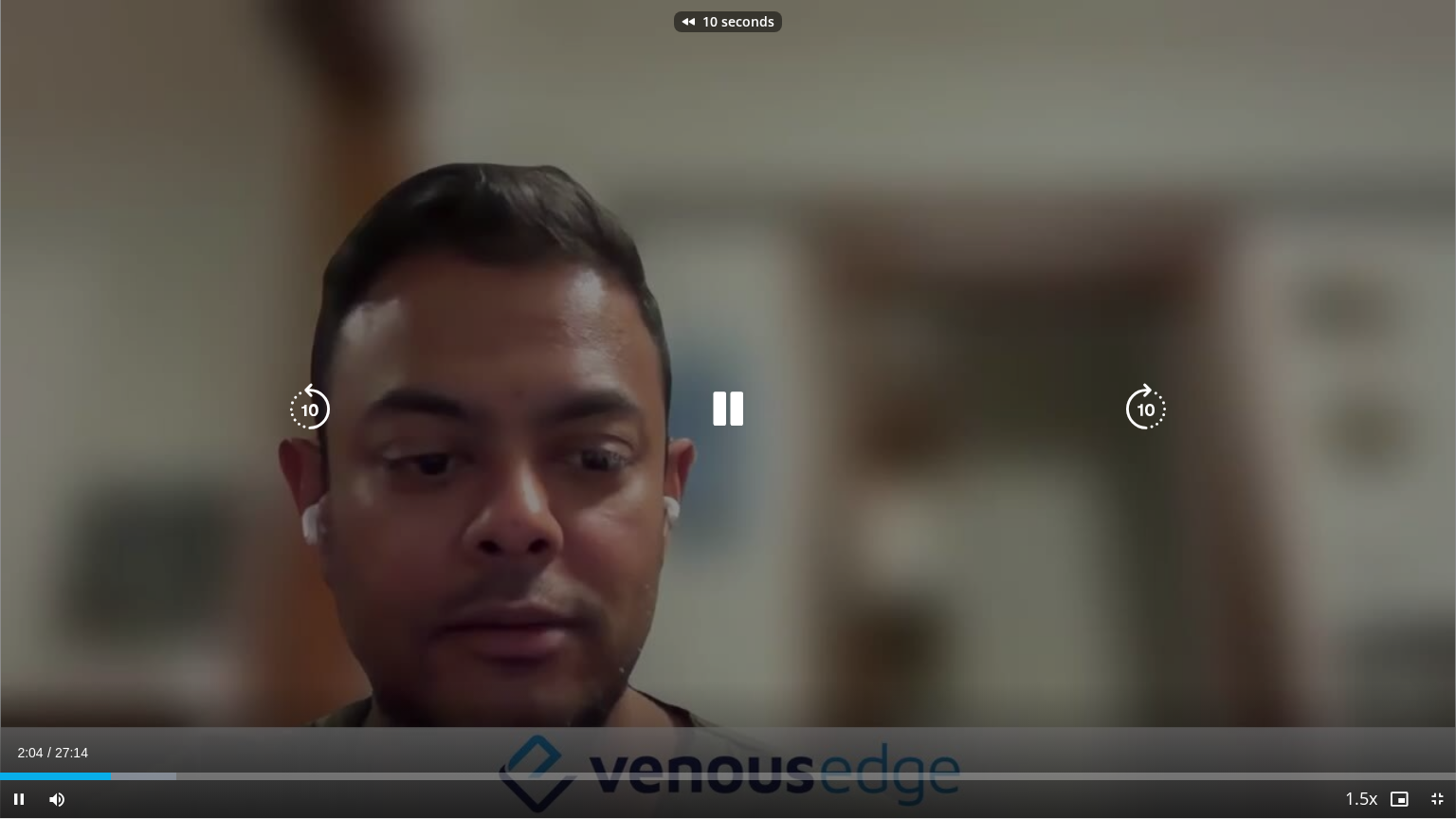 click at bounding box center (310, 410) 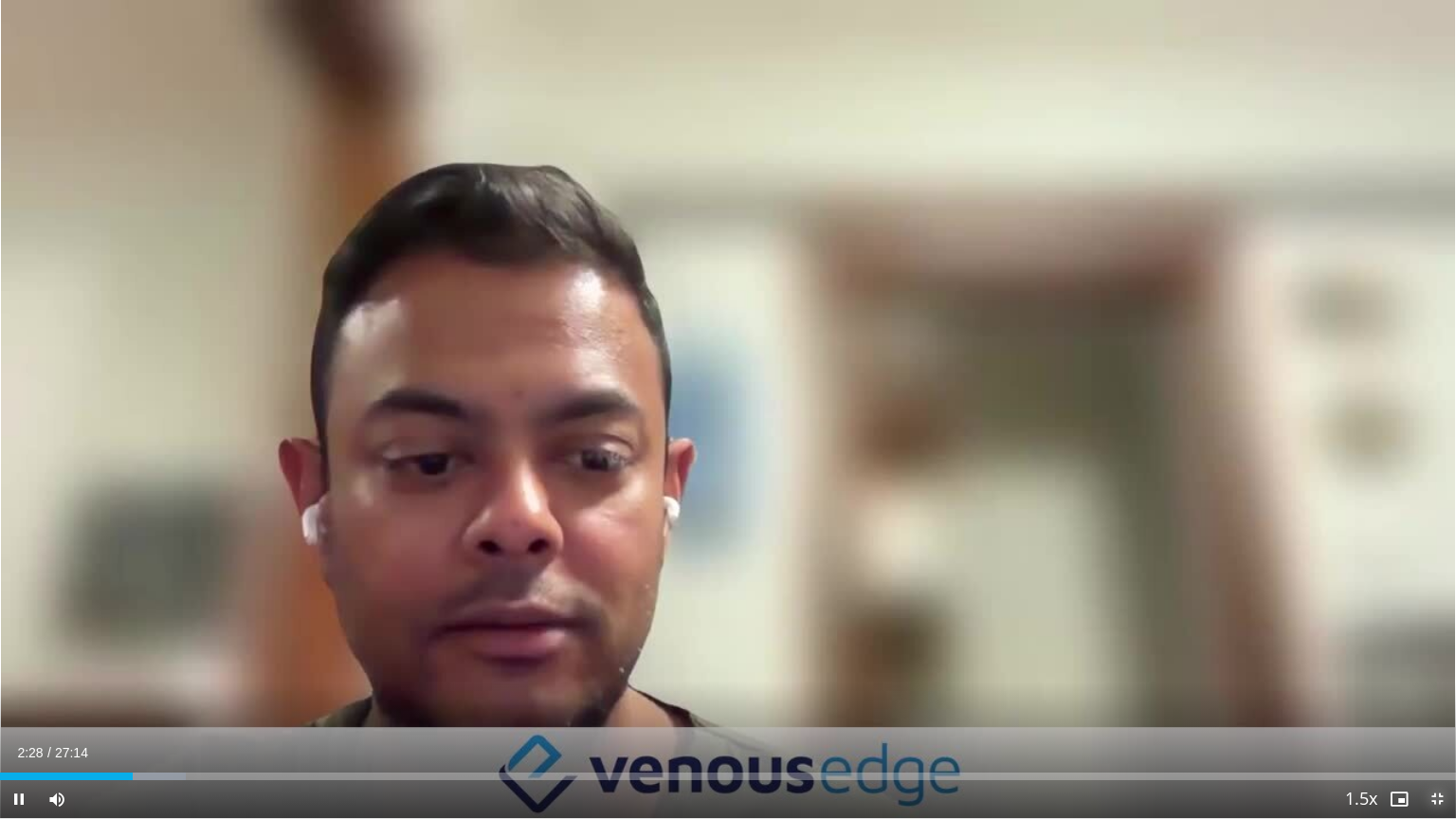 click at bounding box center (1437, 799) 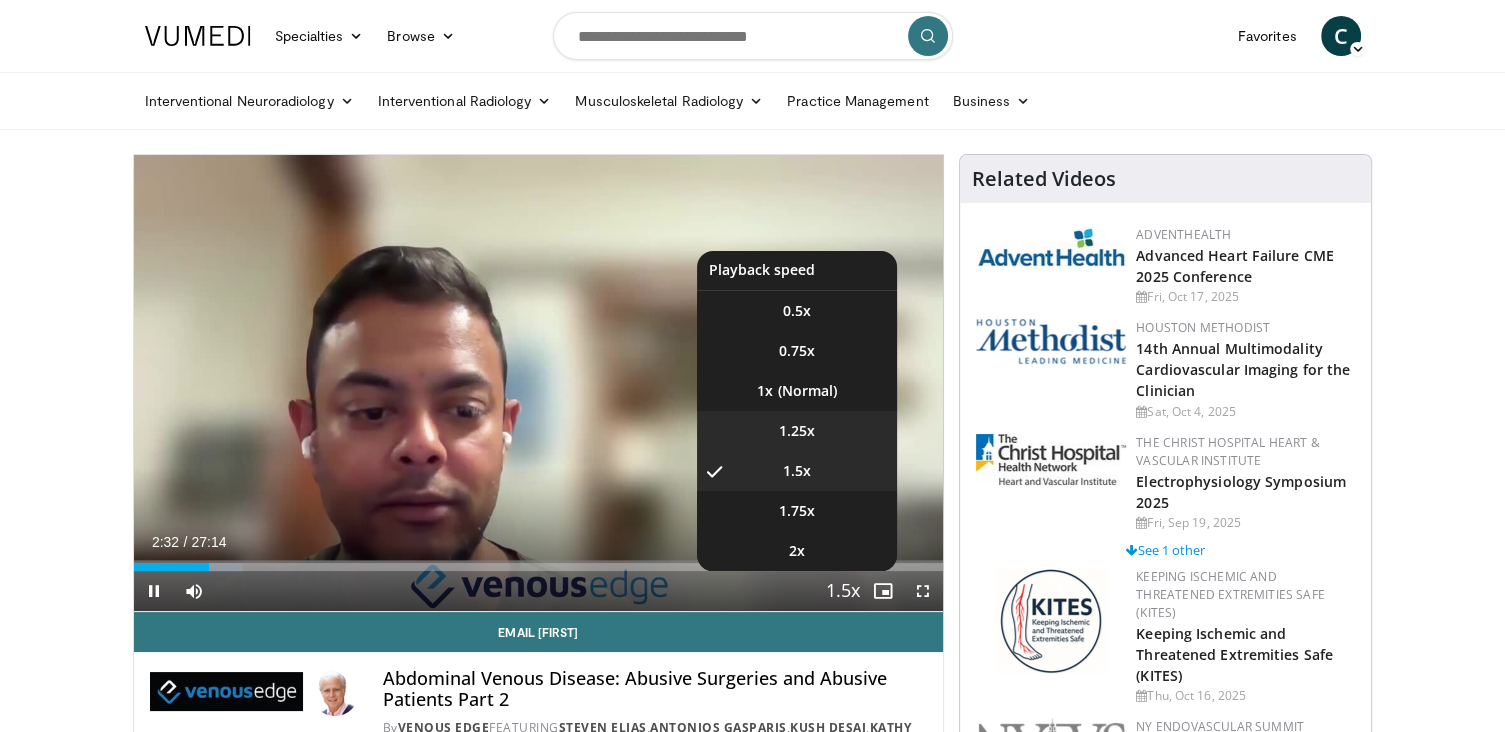 click on "1.25x" at bounding box center [797, 431] 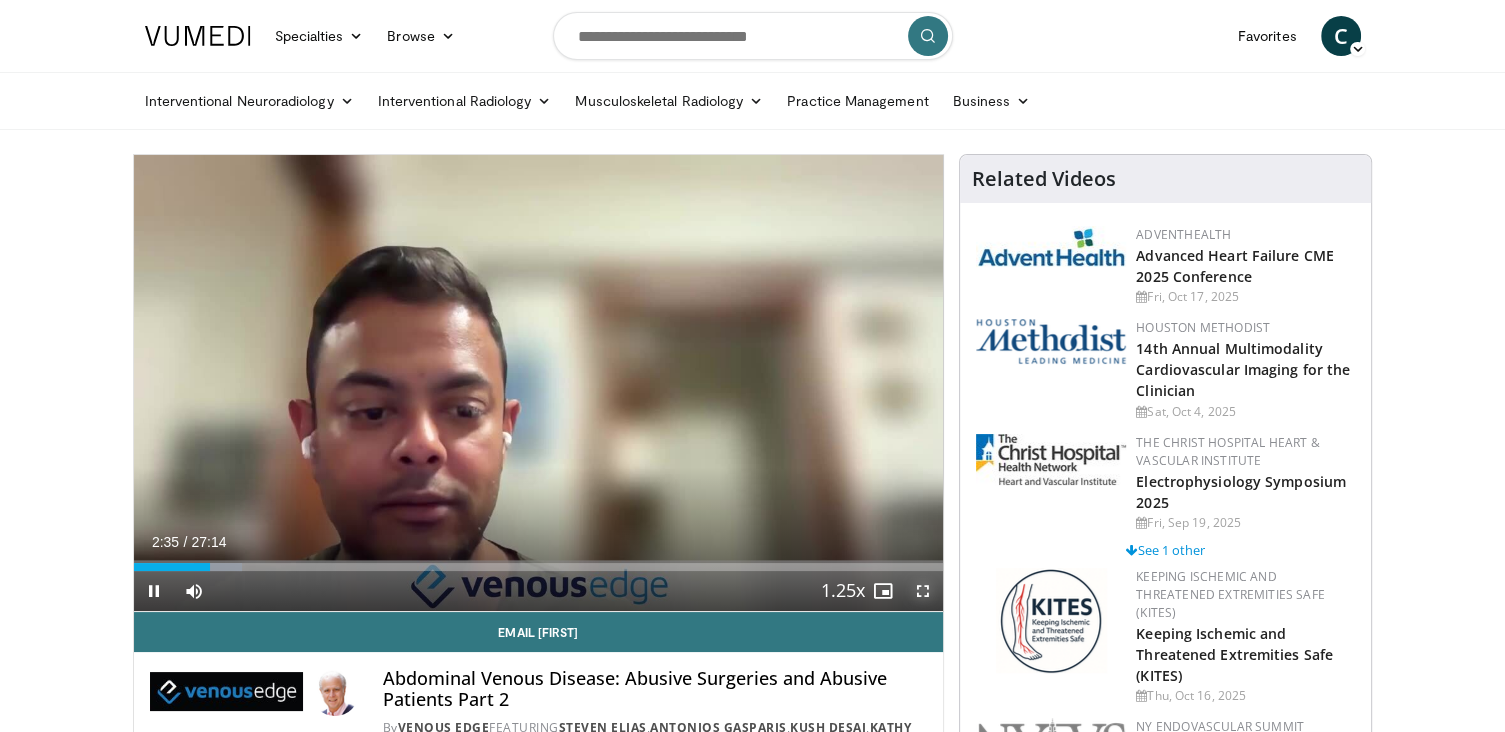 click at bounding box center (923, 591) 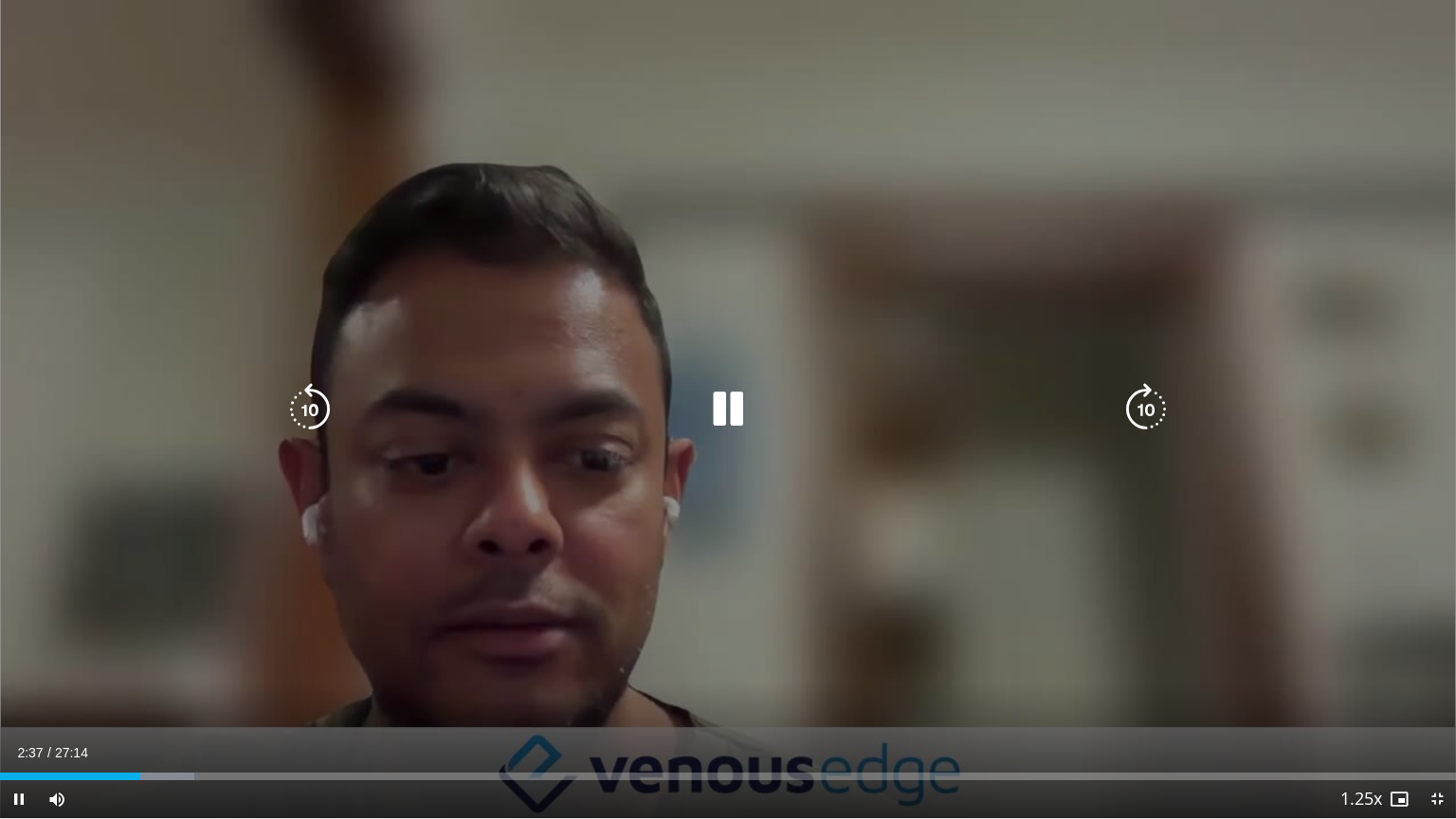 click at bounding box center (728, 410) 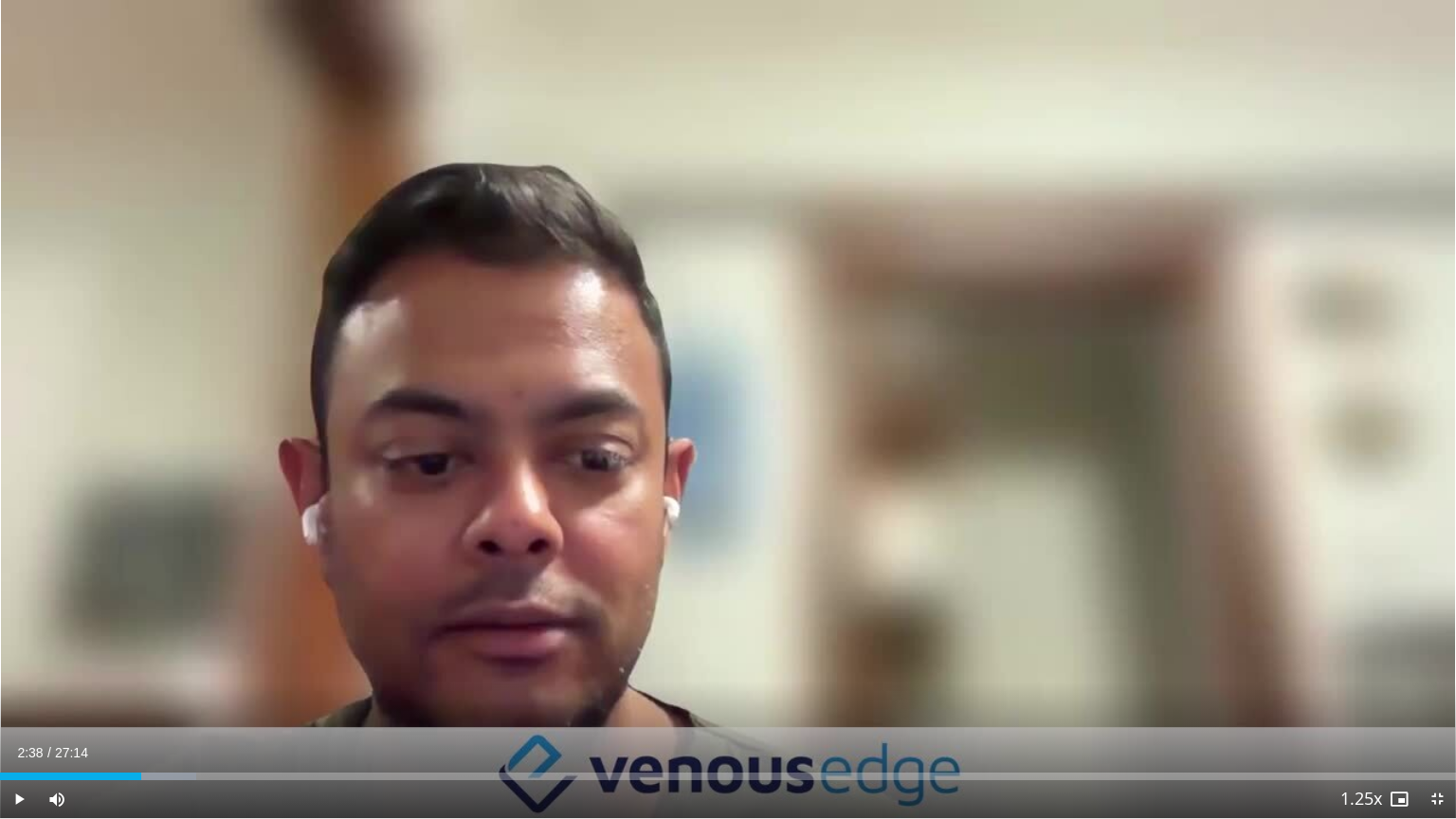 type 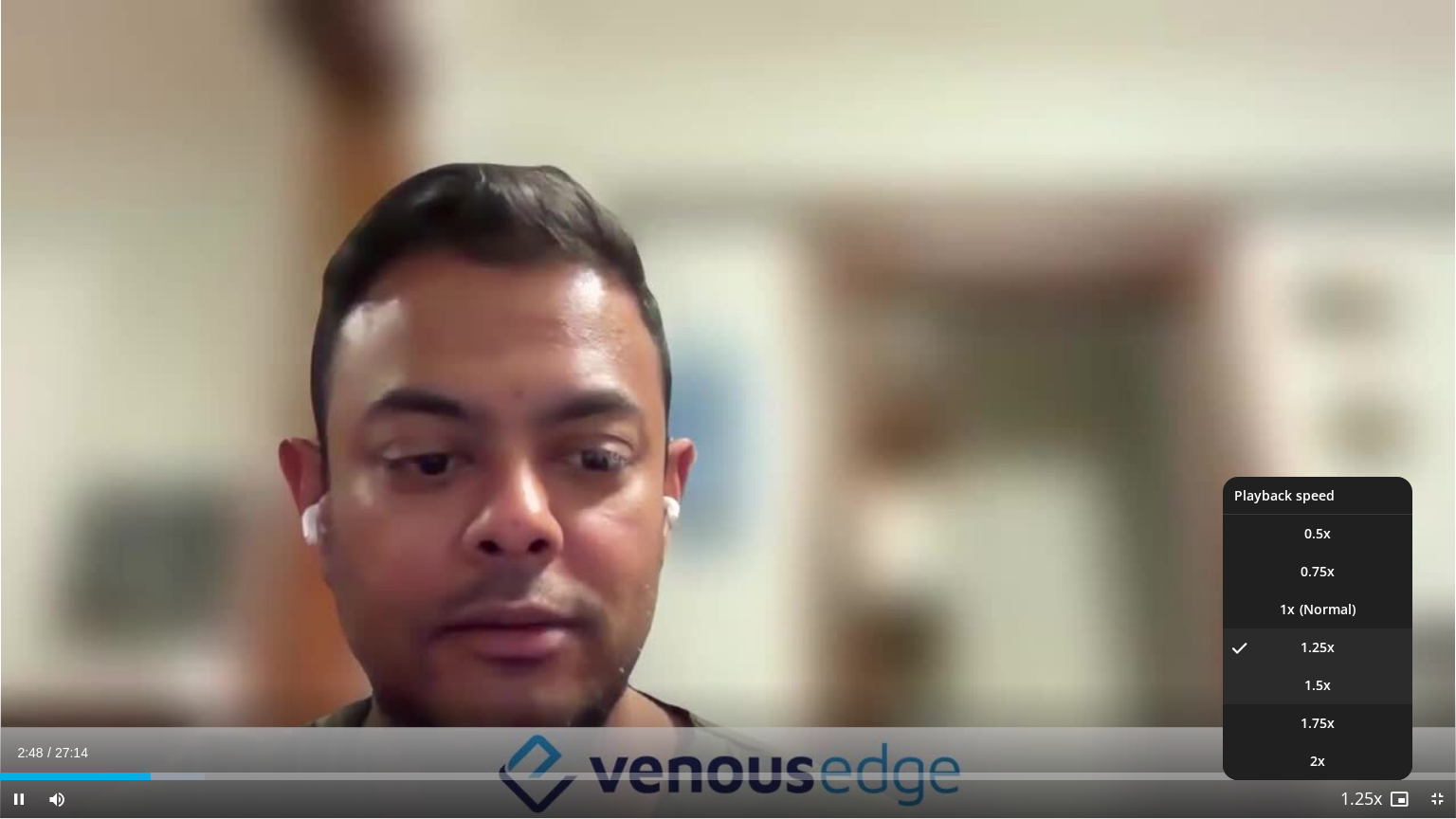 click on "1.5x" at bounding box center [1318, 685] 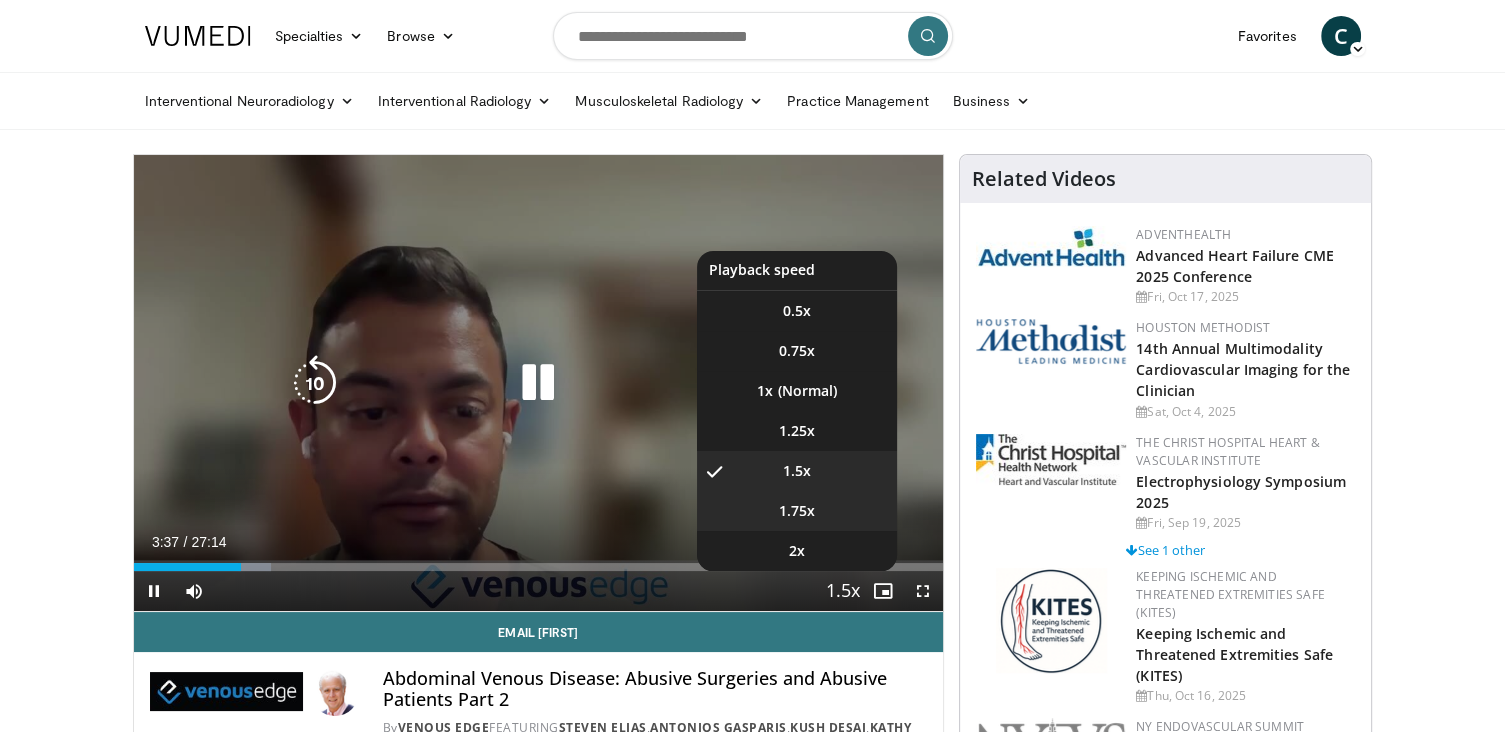 click on "1.75x" at bounding box center (797, 511) 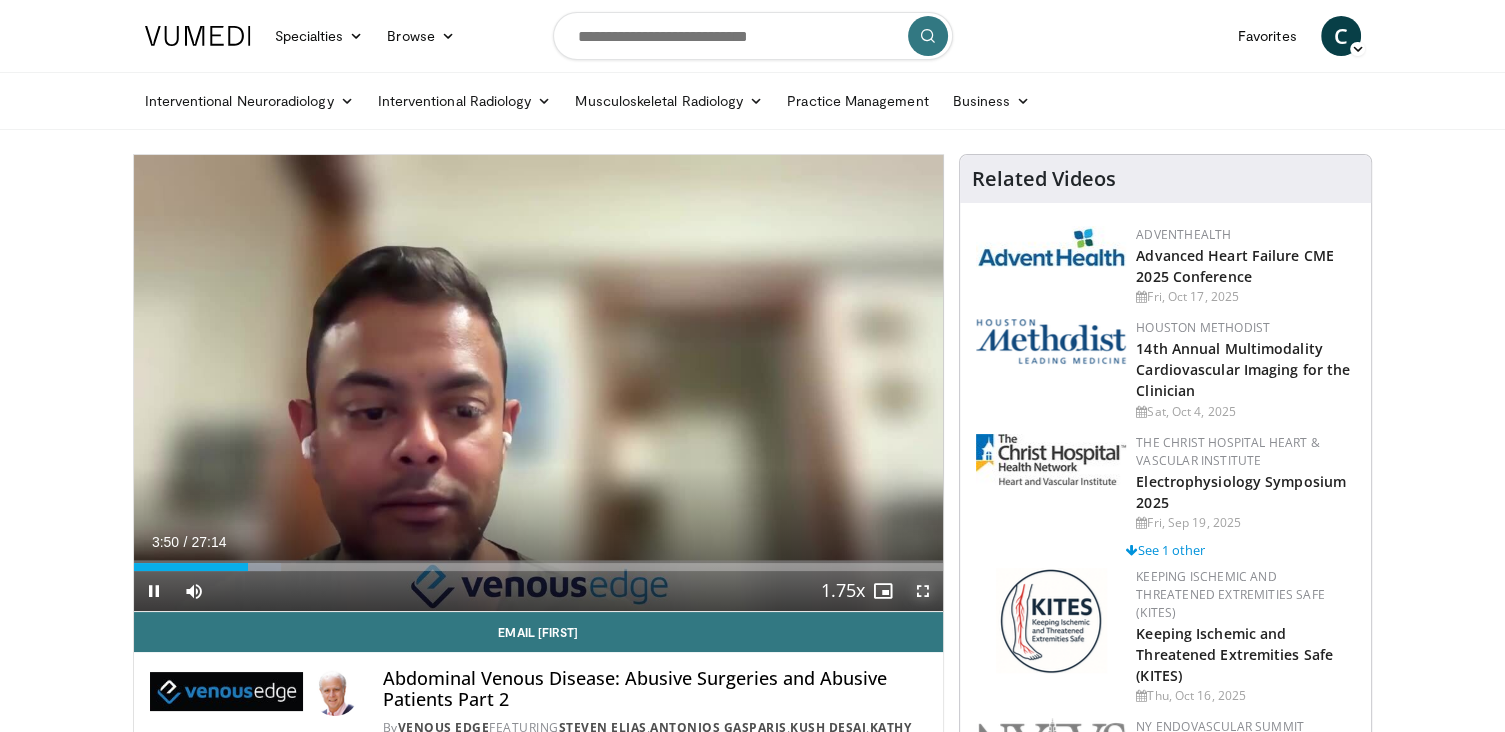 click at bounding box center [923, 591] 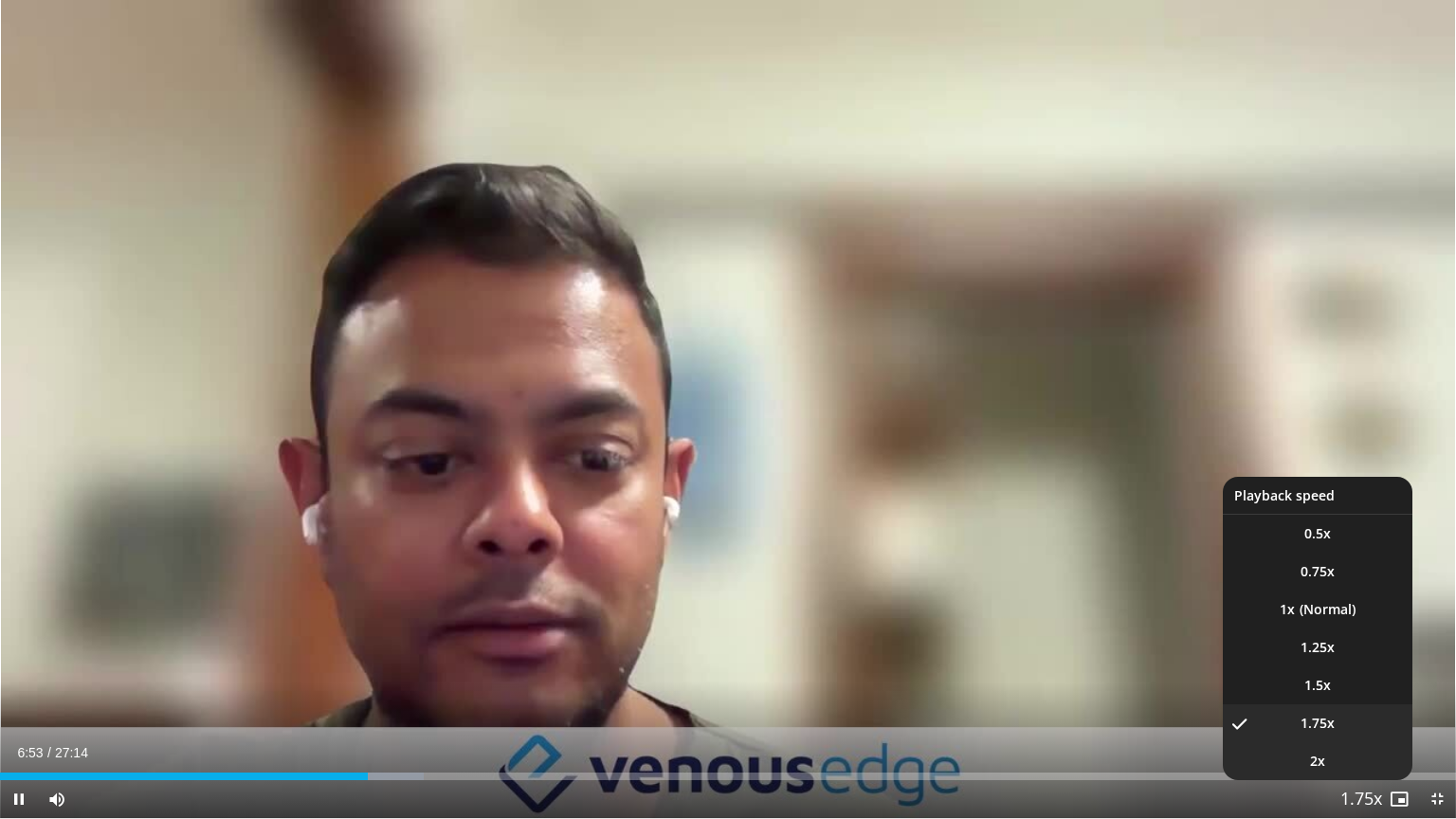 click on "2x" at bounding box center (1318, 761) 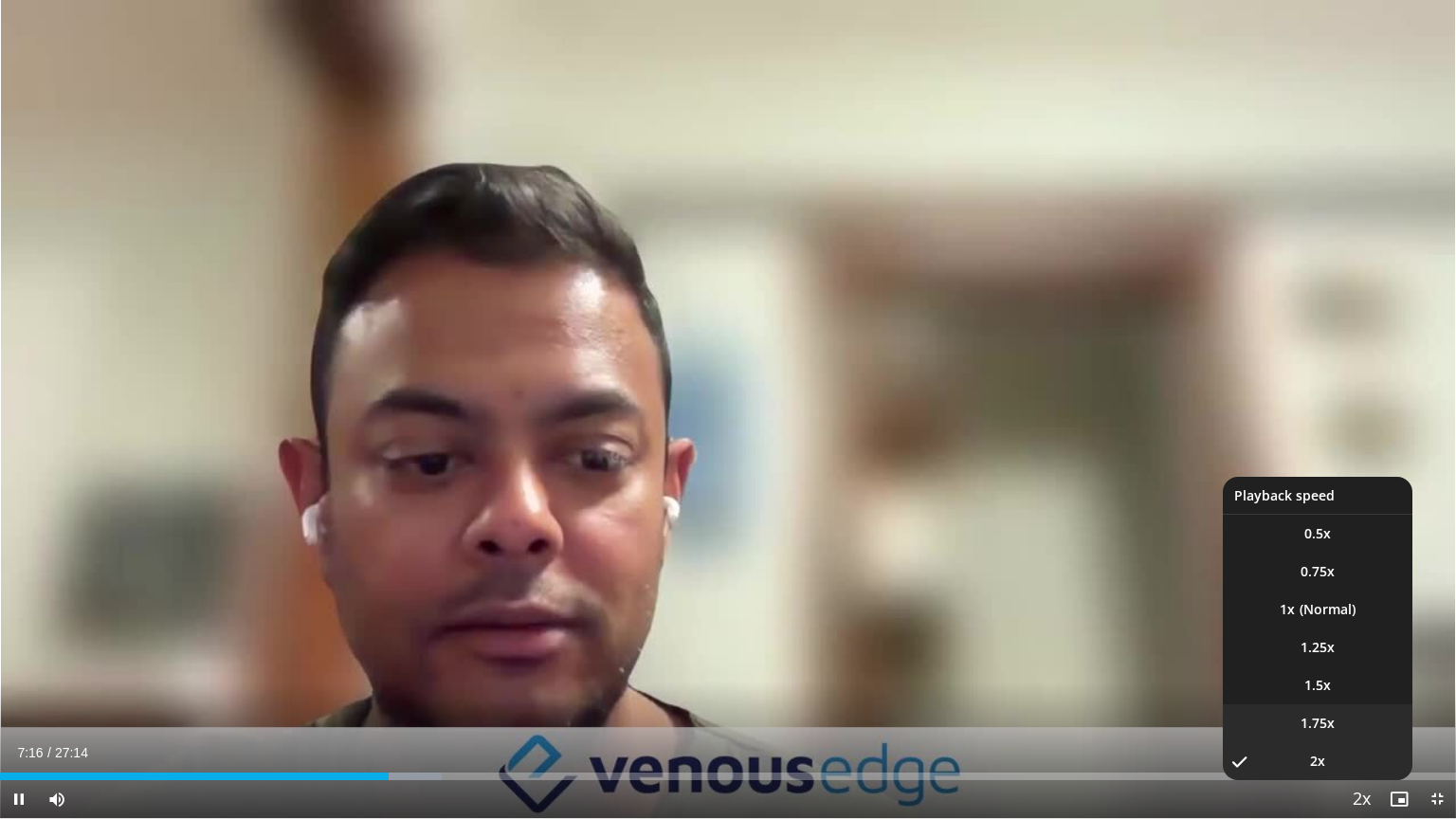 click on "1.75x" at bounding box center [1318, 723] 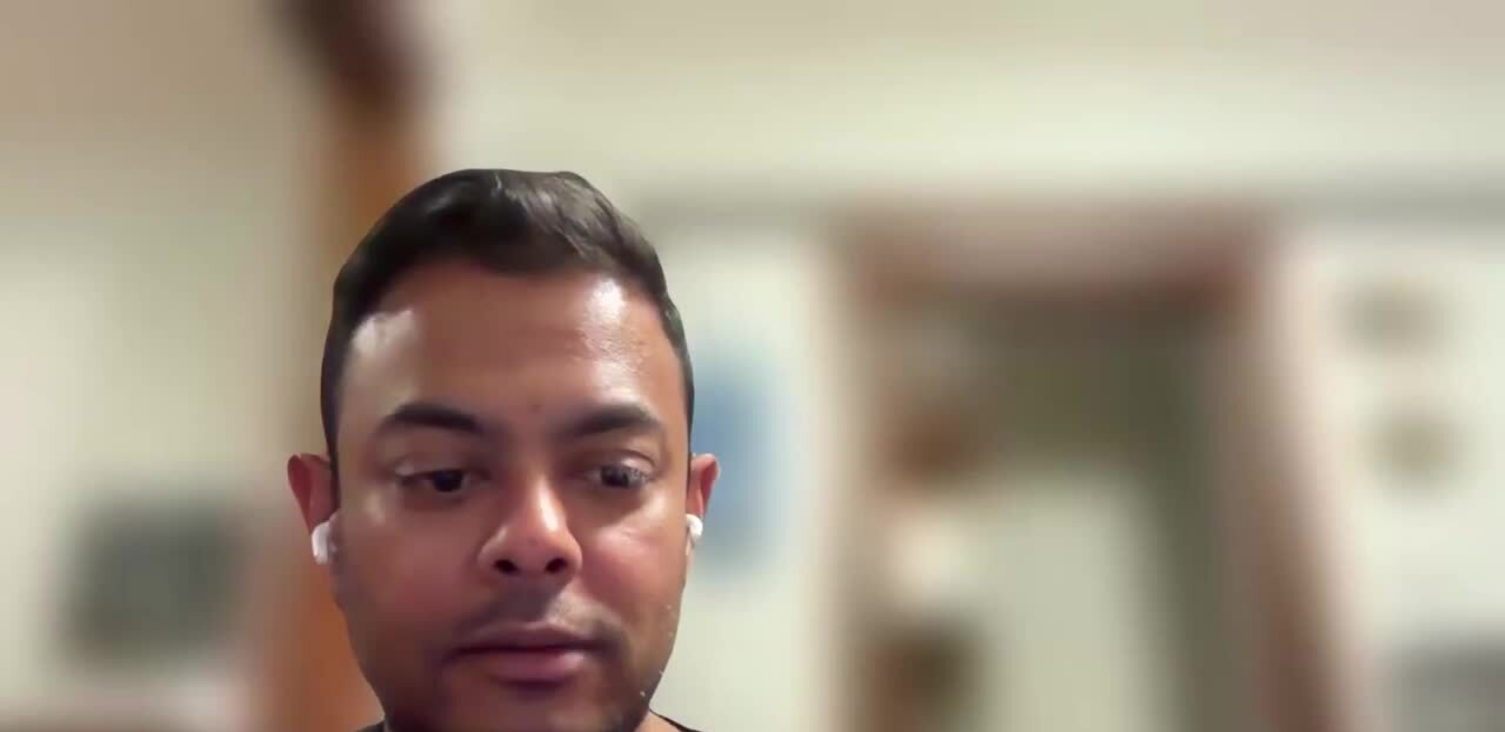 scroll, scrollTop: 0, scrollLeft: 0, axis: both 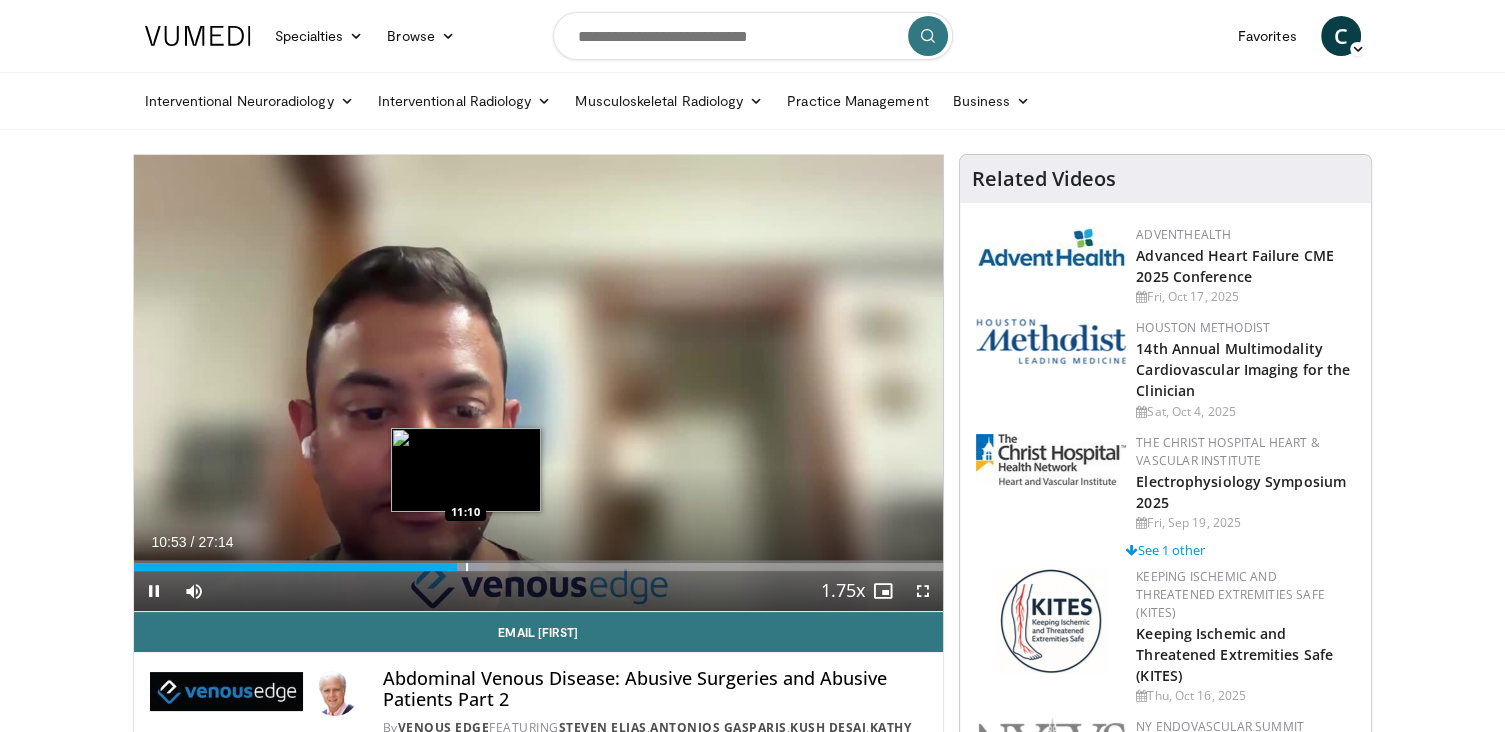 click on "Loaded :  43.68% 10:53 11:10" at bounding box center [539, 561] 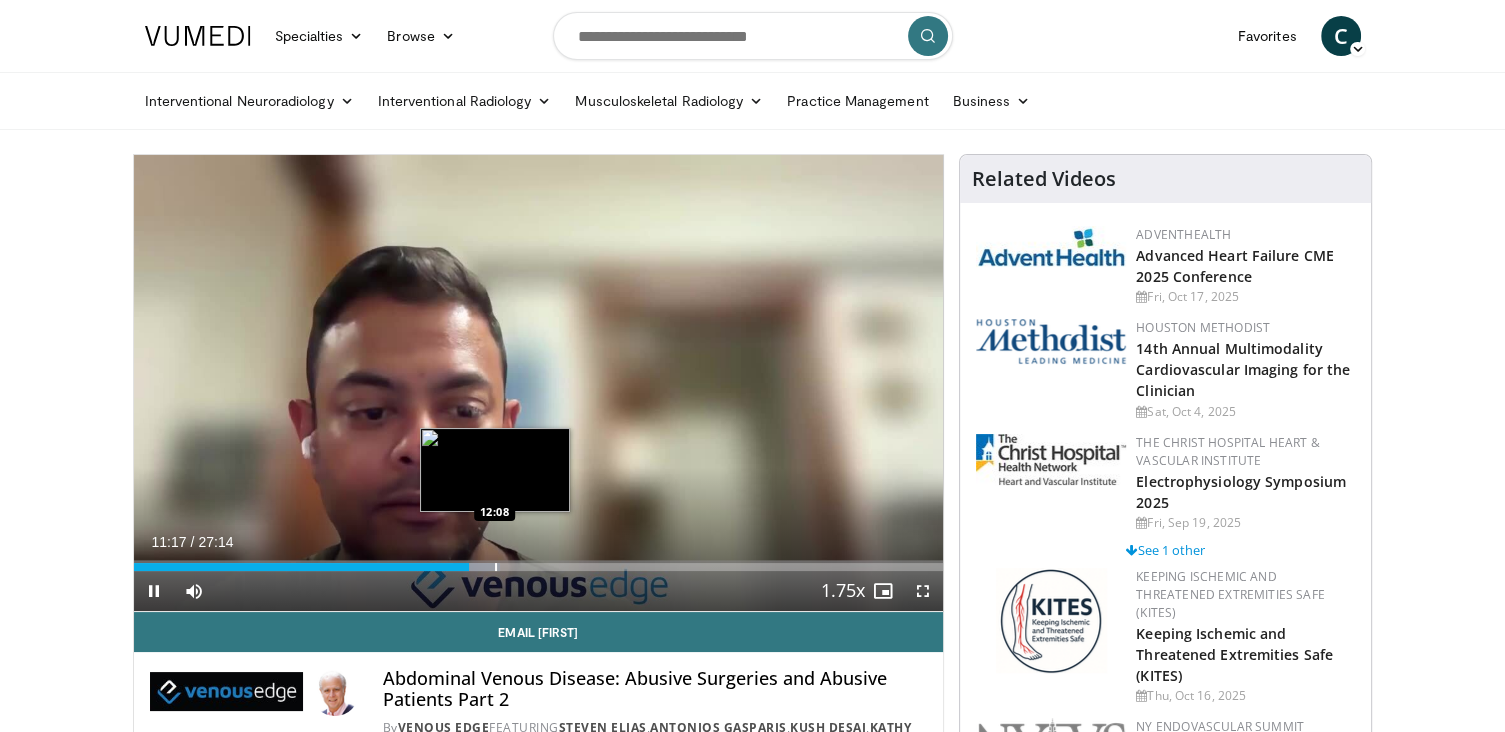 click on "Loaded :  45.31% 11:17 12:08" at bounding box center (539, 561) 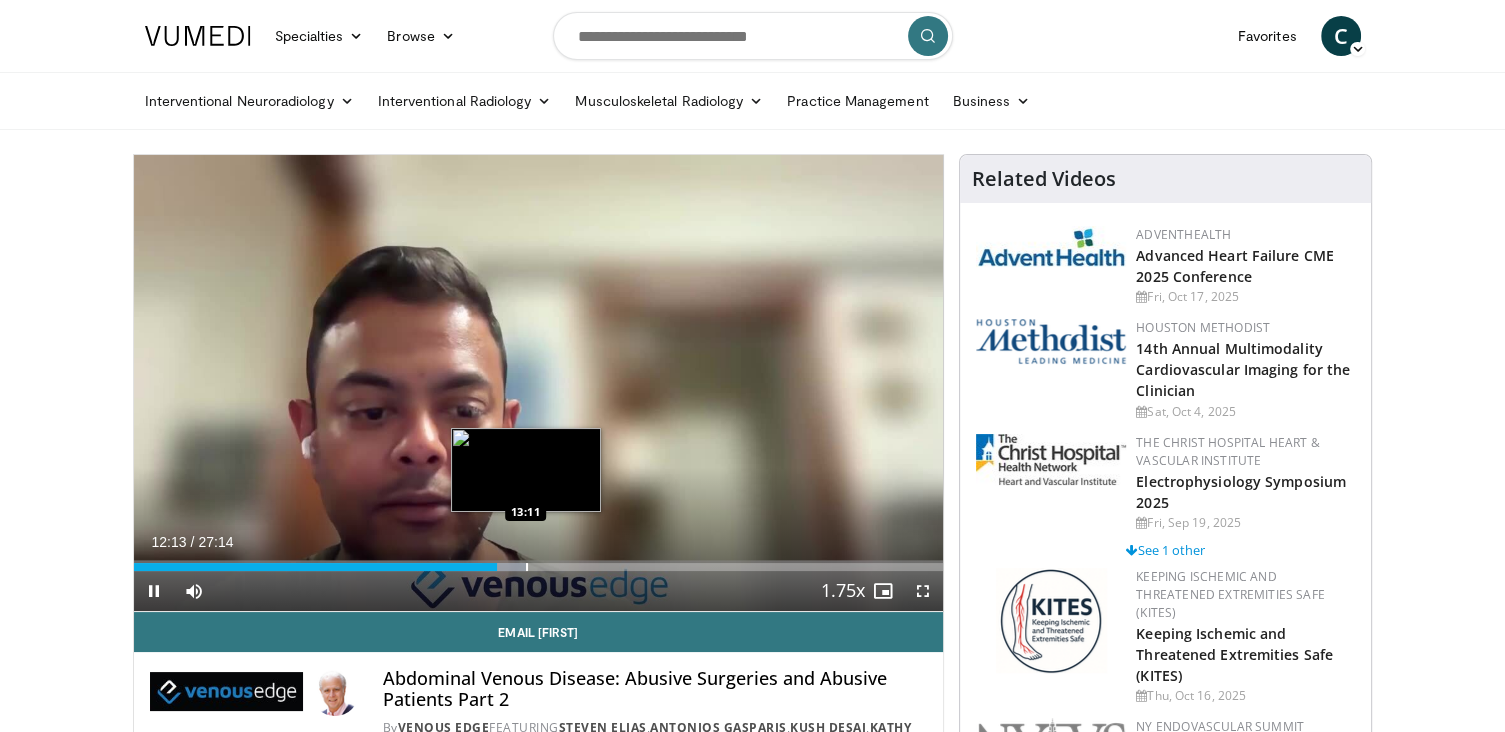 click at bounding box center (527, 567) 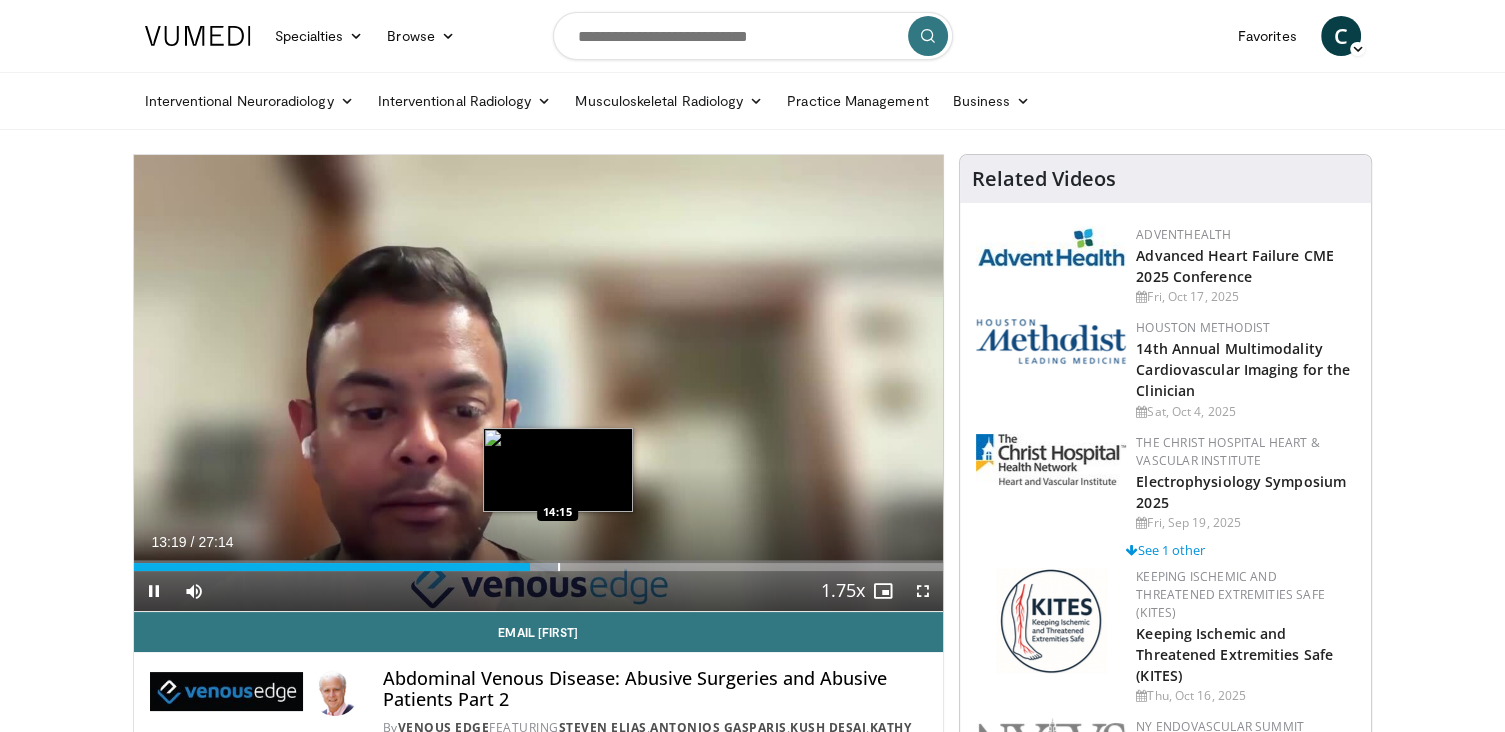 click on "Loaded :  52.66% 13:20 14:15" at bounding box center [539, 561] 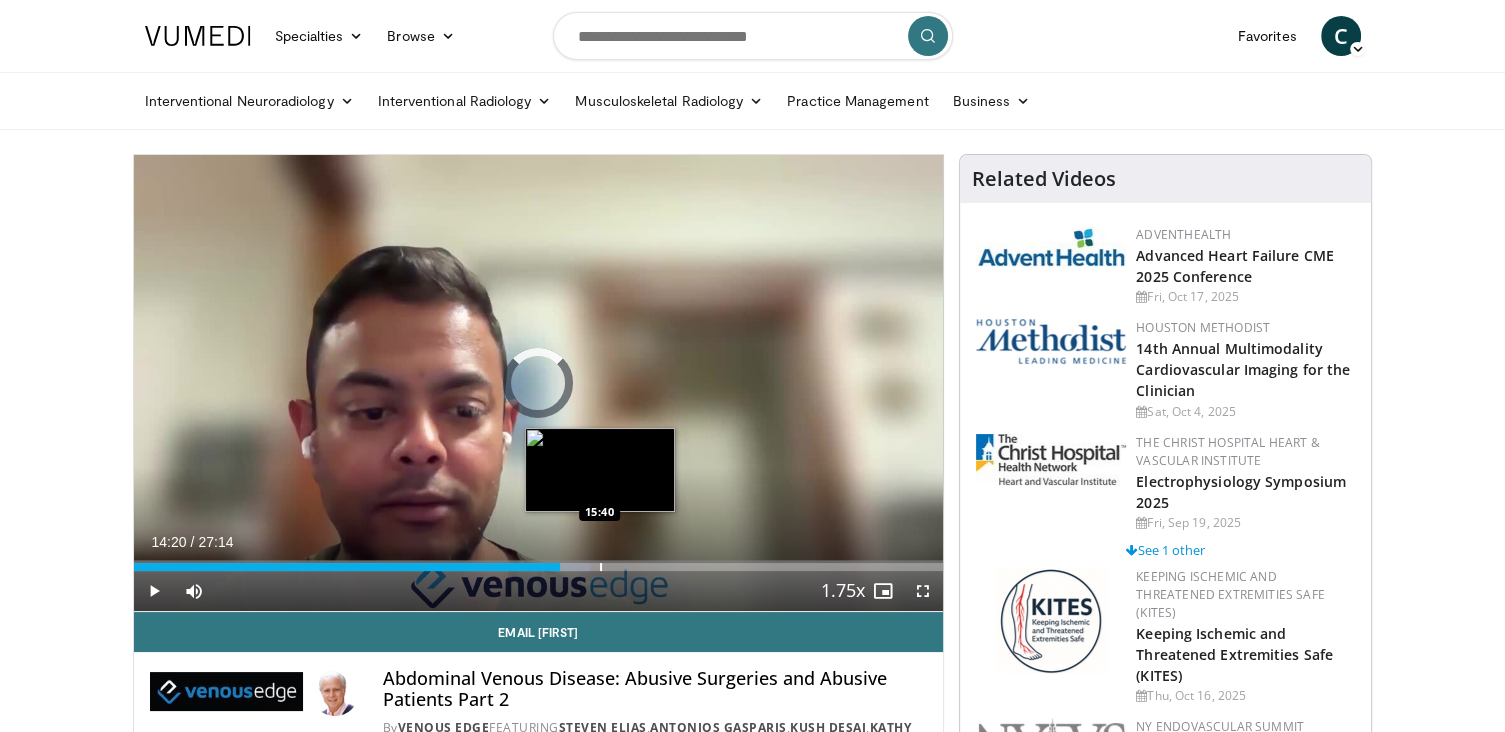 click on "Loaded :  56.33% 14:21 15:40" at bounding box center (539, 567) 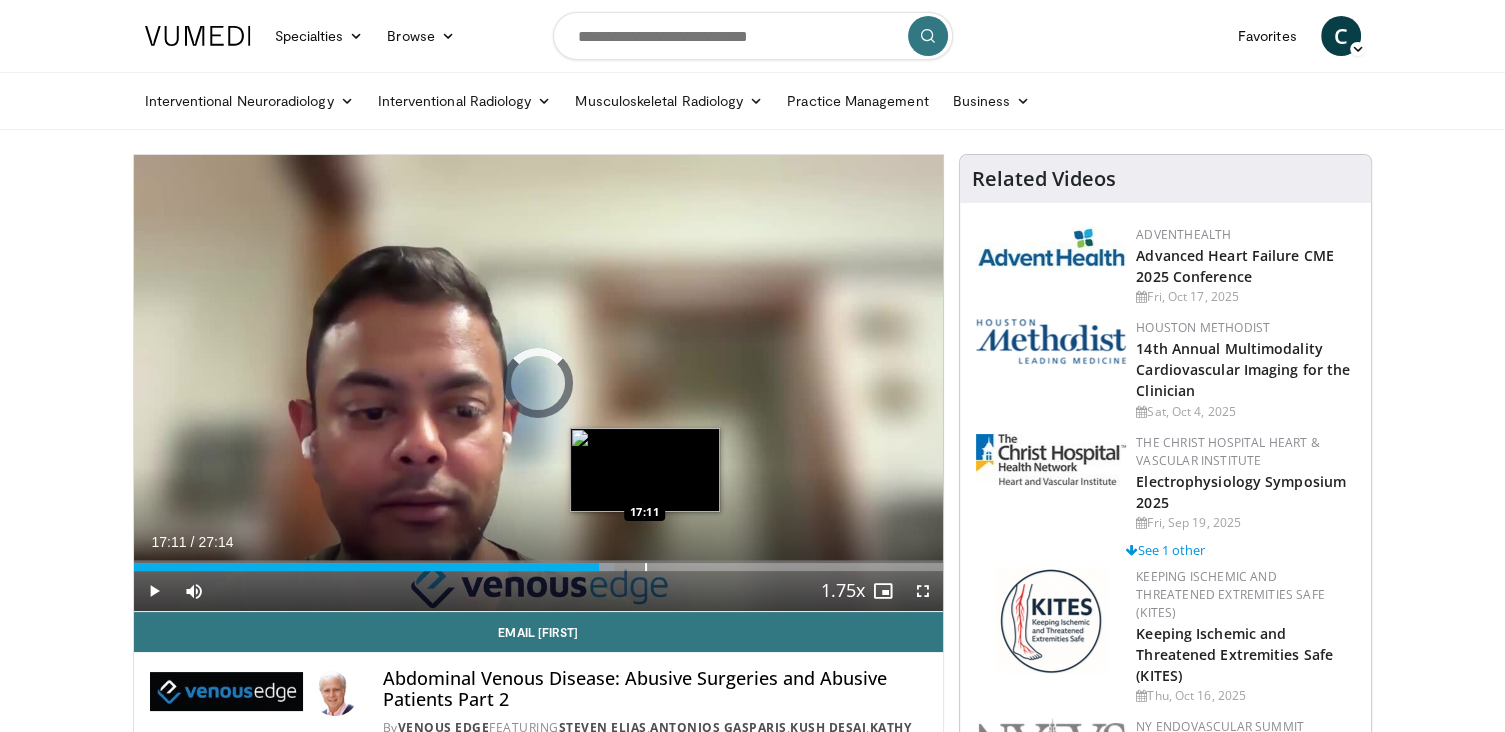 click at bounding box center [646, 567] 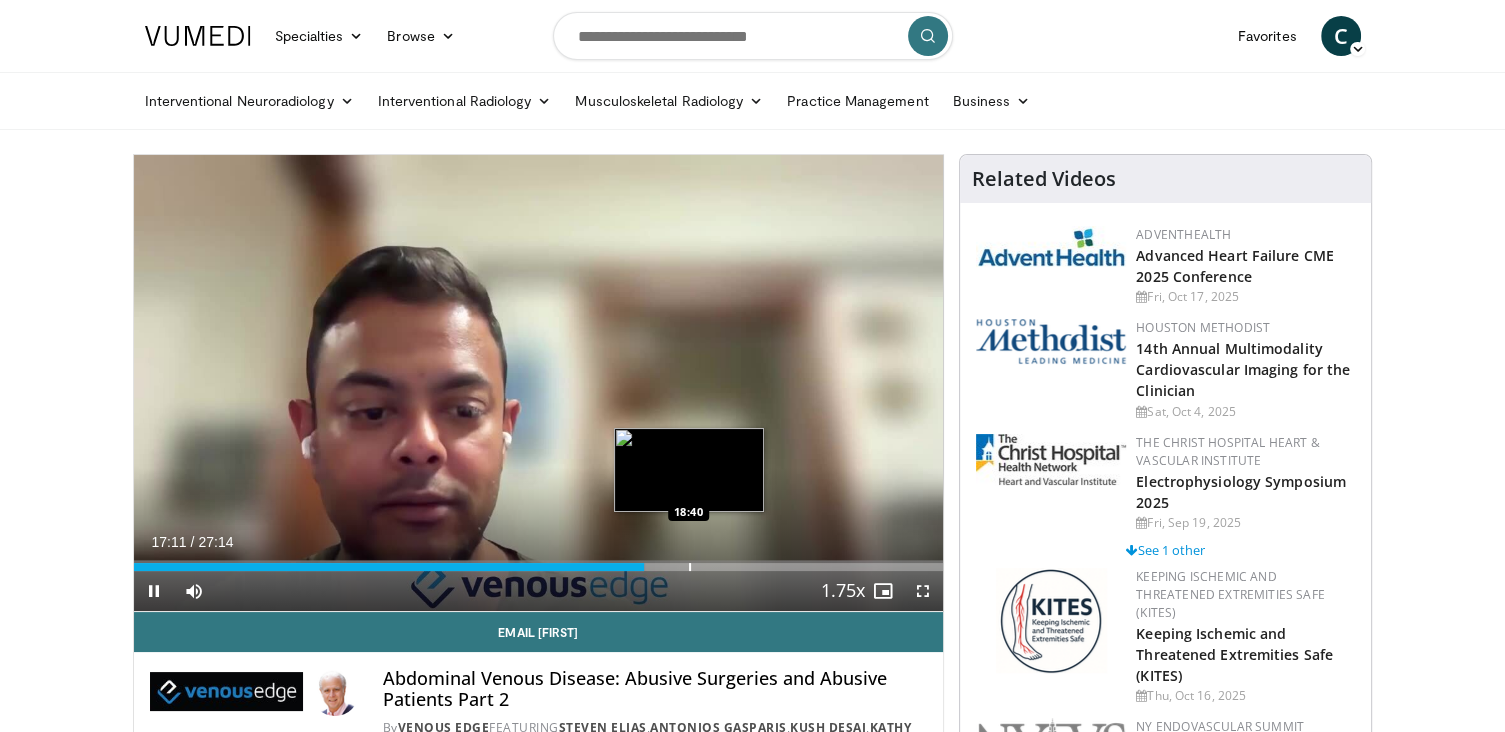 click on "Loaded :  63.10% 17:11 18:40" at bounding box center [539, 561] 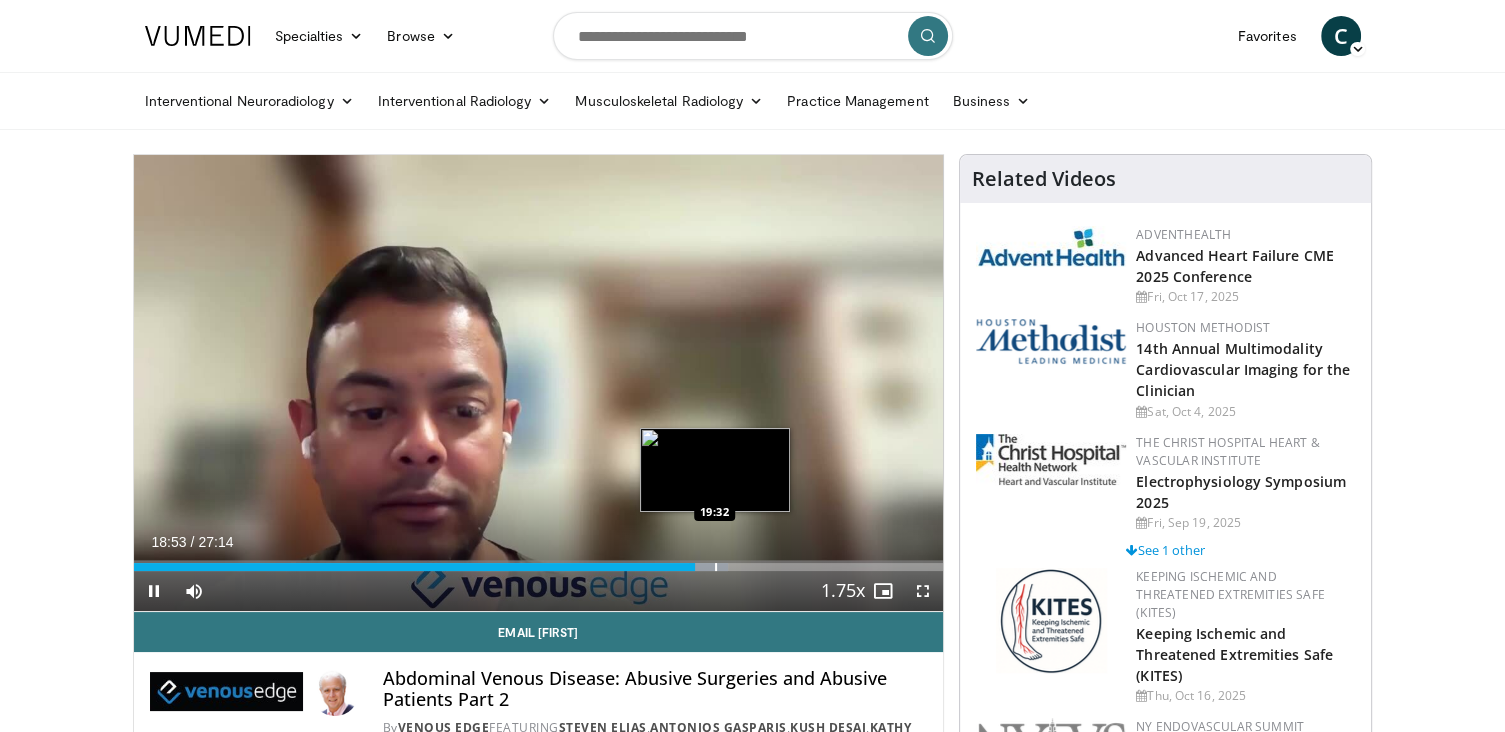 click on "Loaded :  73.42% 18:53 19:32" at bounding box center (539, 561) 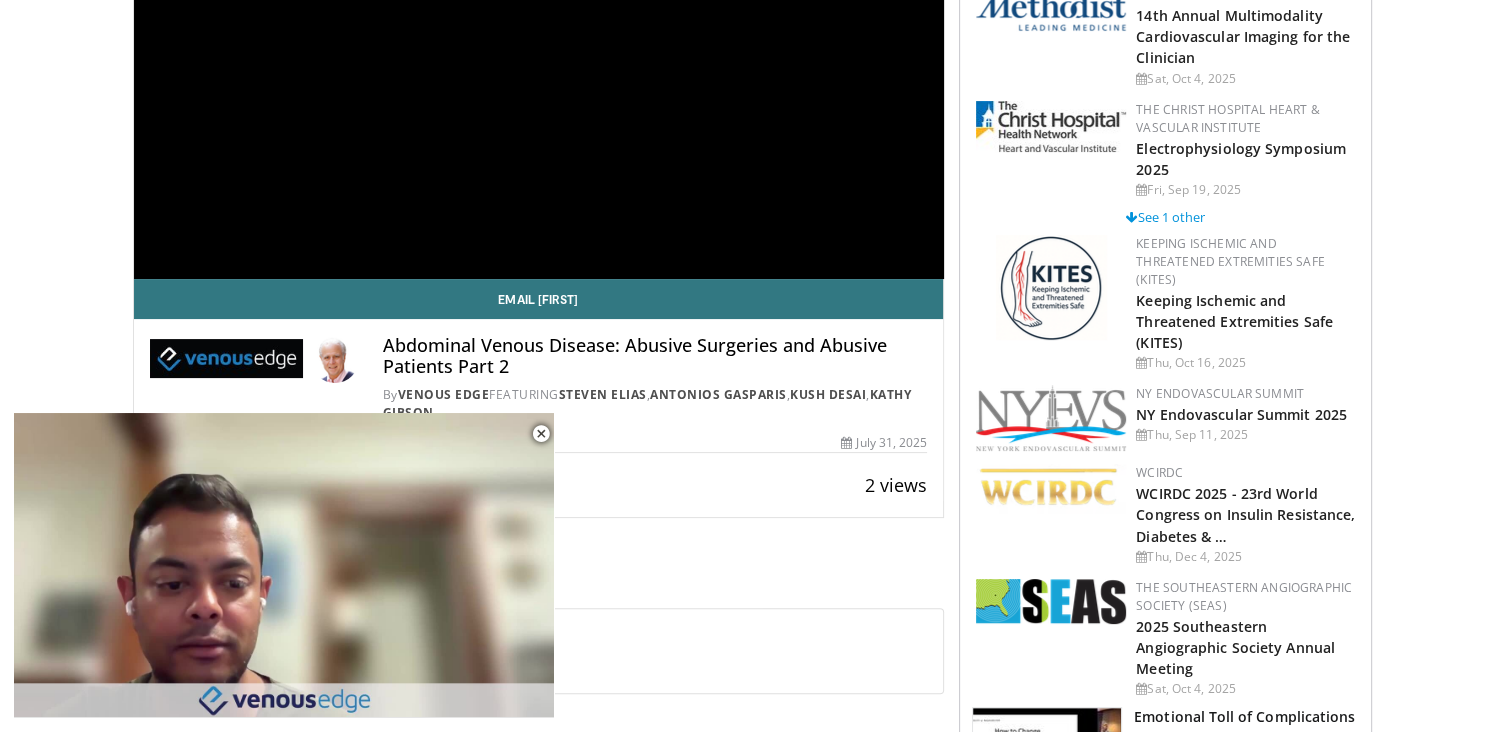 scroll, scrollTop: 0, scrollLeft: 0, axis: both 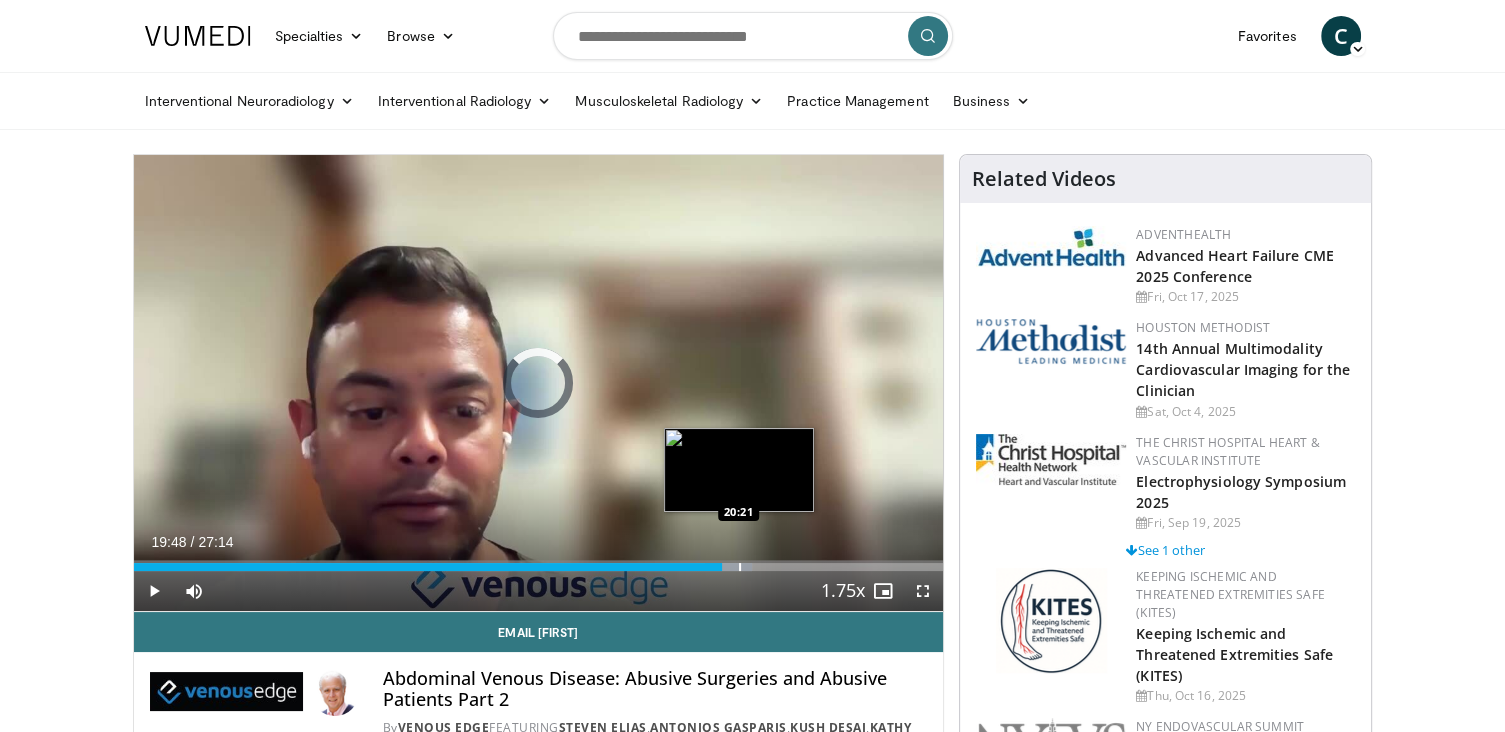 click on "Loaded :  76.45% 19:48 20:21" at bounding box center [539, 561] 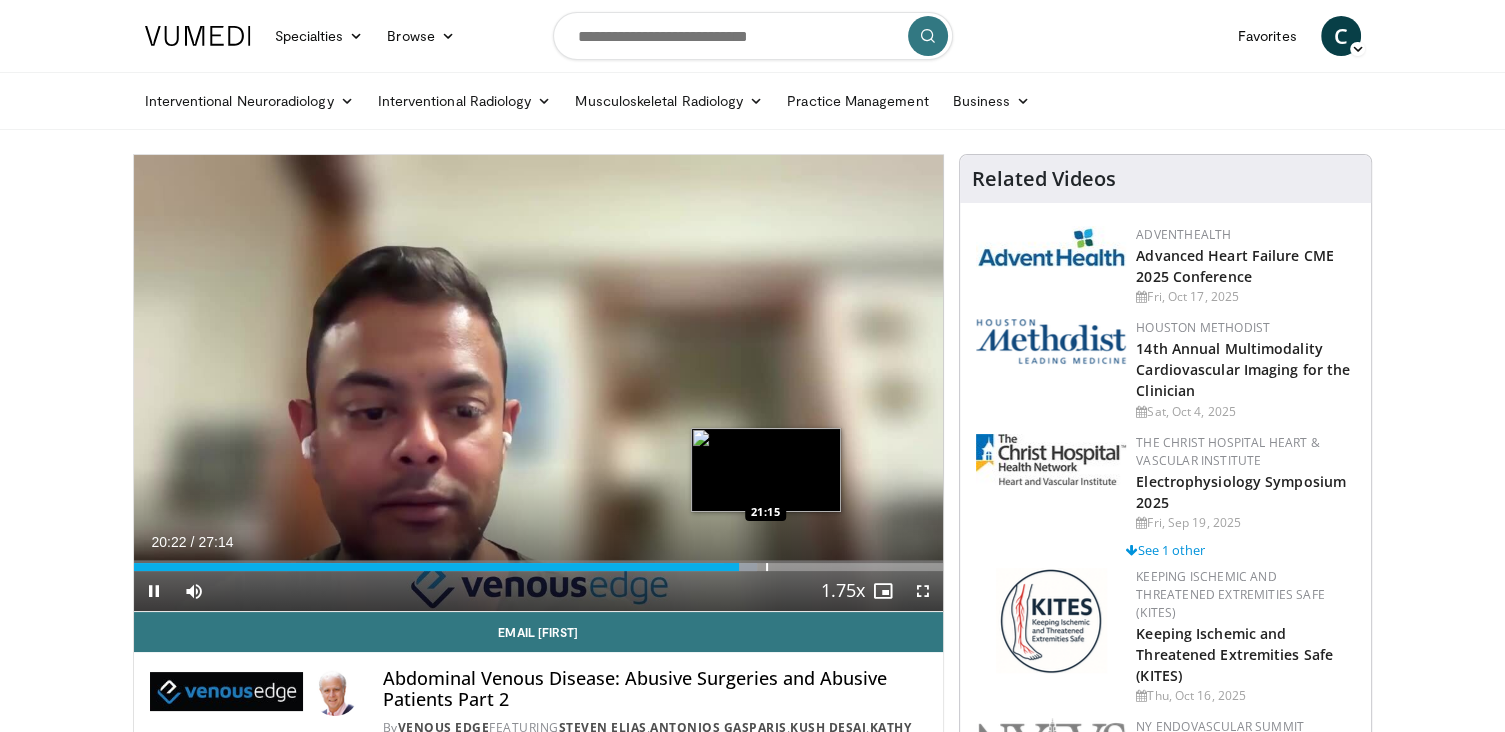 drag, startPoint x: 765, startPoint y: 560, endPoint x: 775, endPoint y: 559, distance: 10.049875 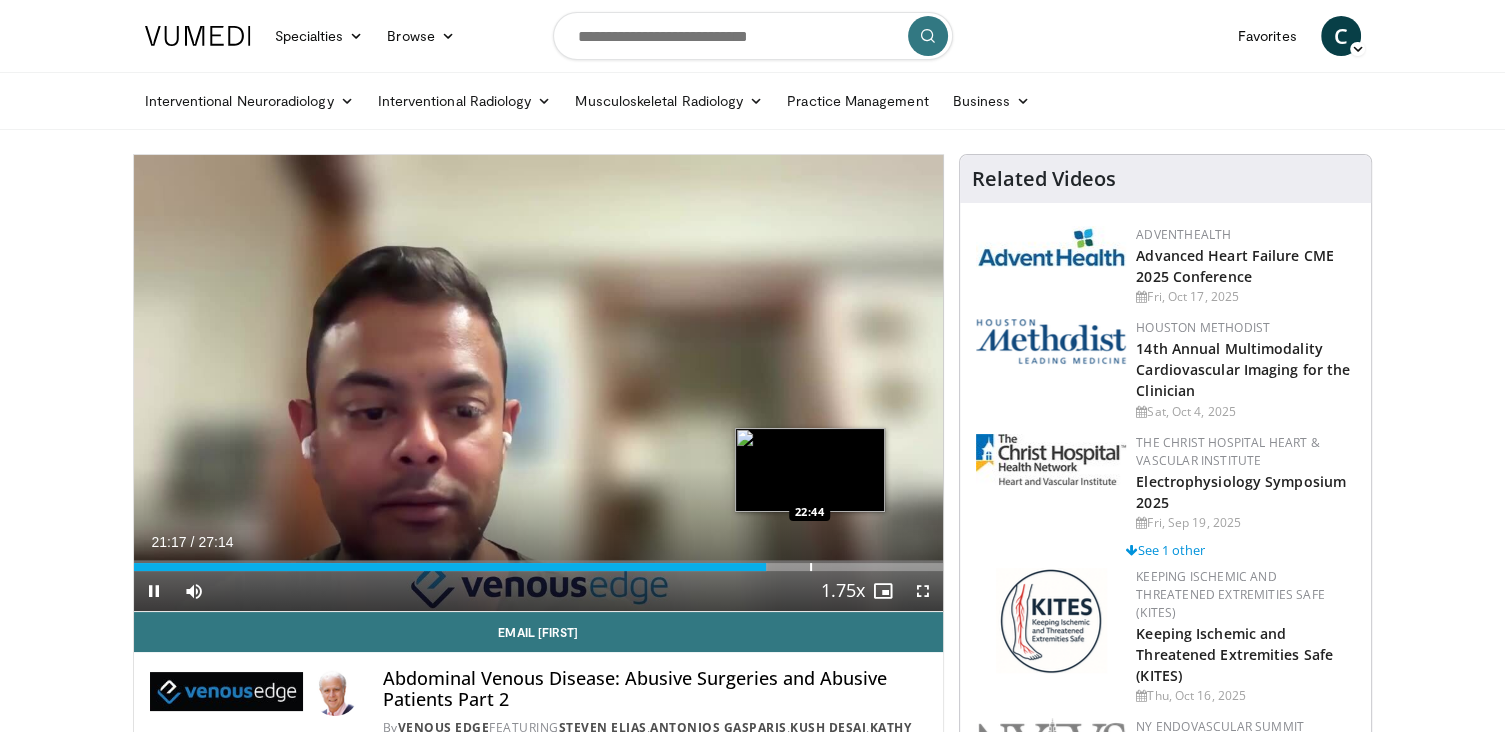 click at bounding box center (811, 567) 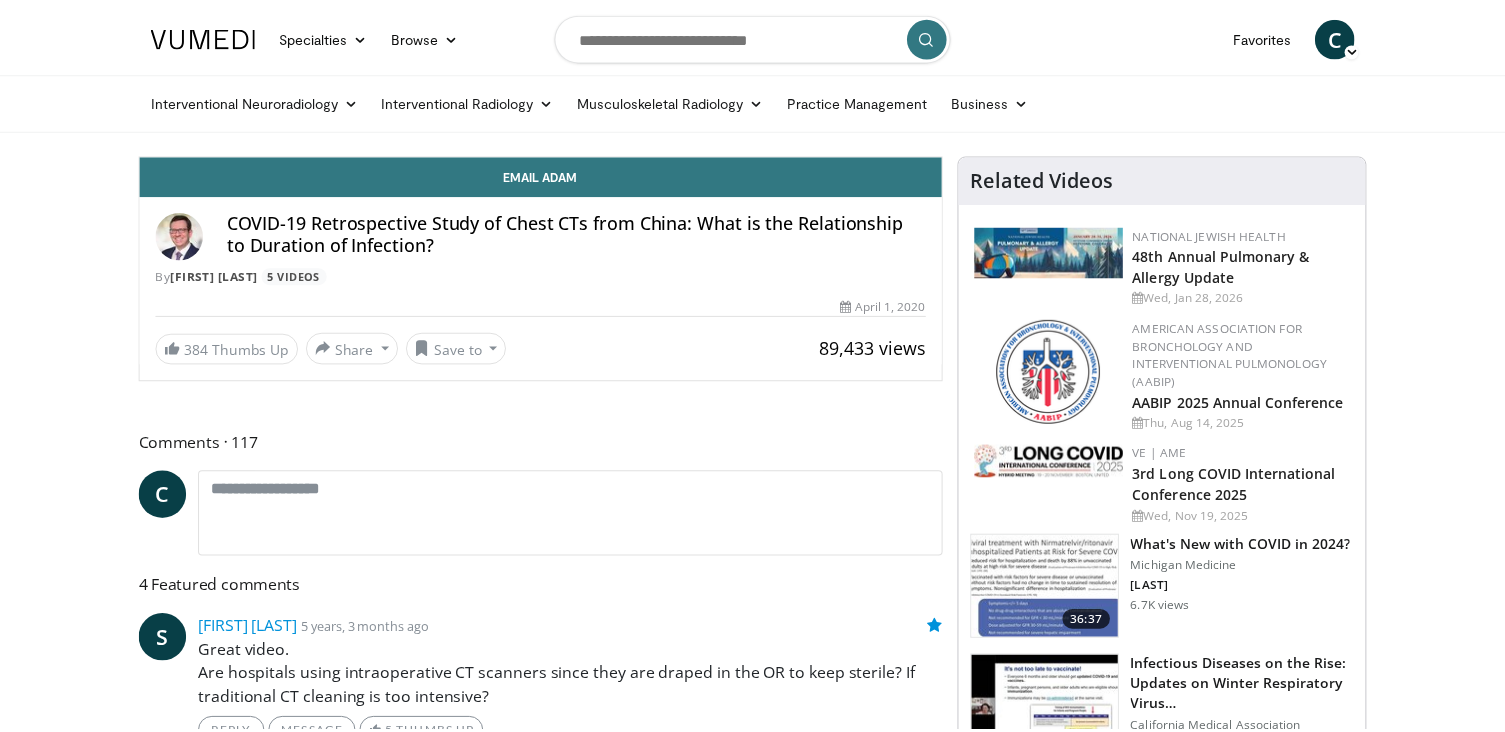 scroll, scrollTop: 0, scrollLeft: 0, axis: both 